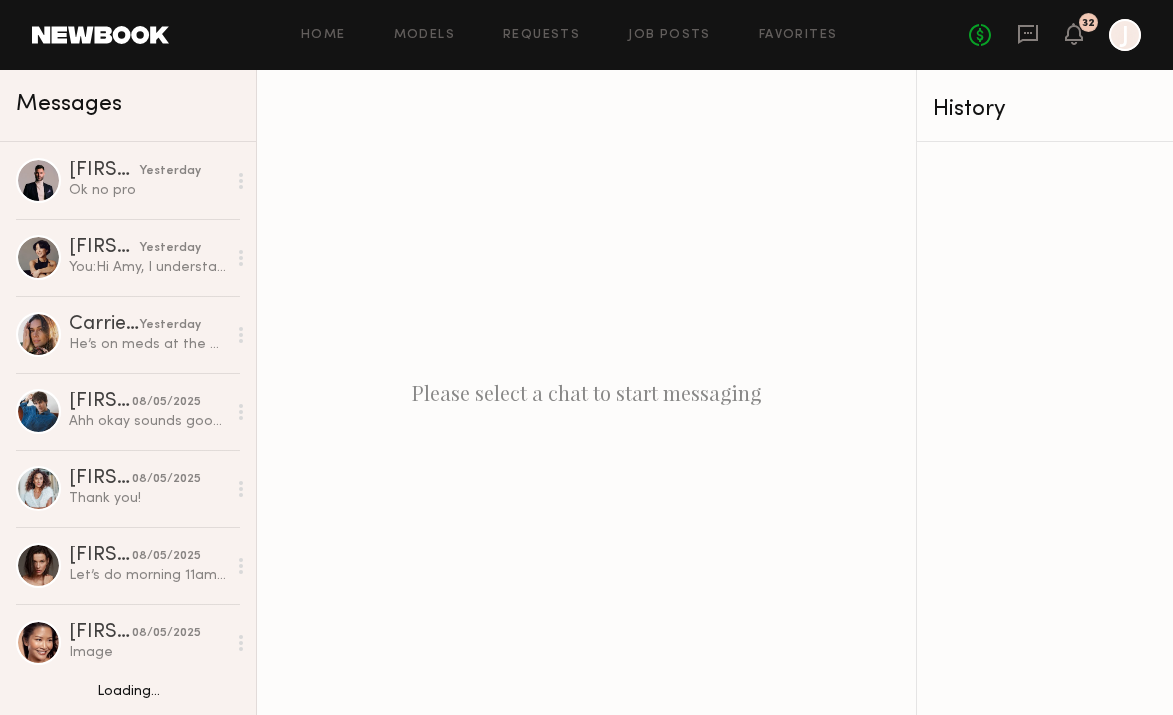 scroll, scrollTop: 0, scrollLeft: 0, axis: both 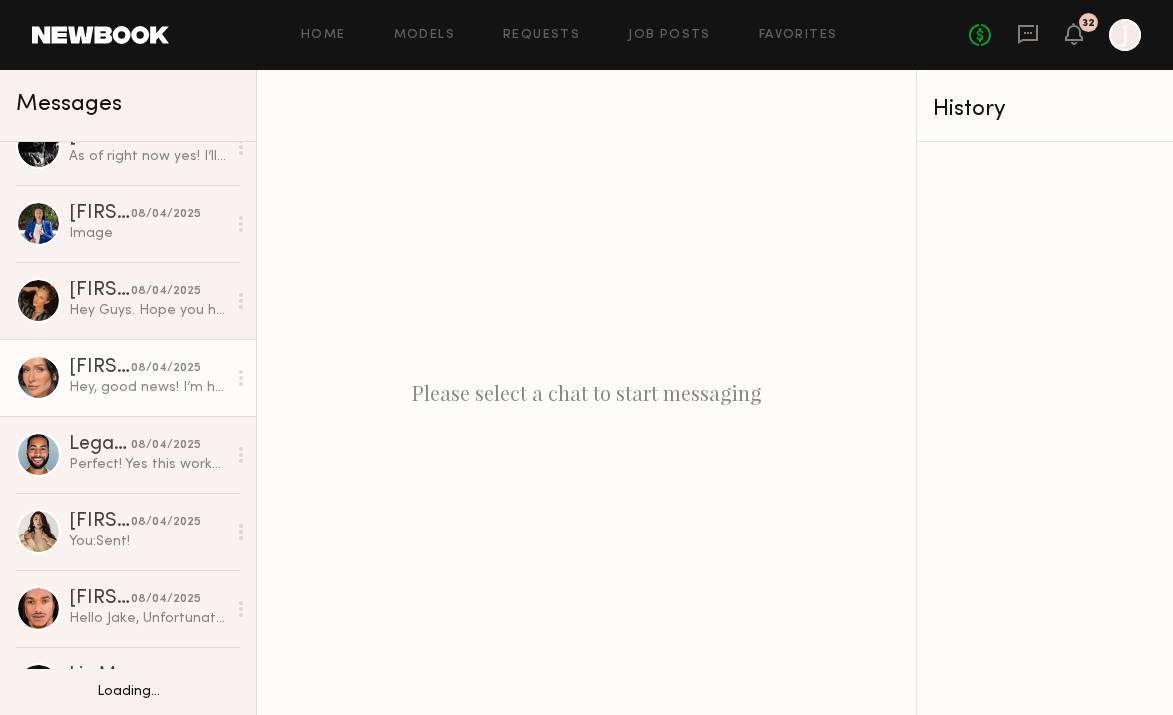 click on "Hey, good news! I’m have still open 11th. Let me know when you confirm it with the client :)" 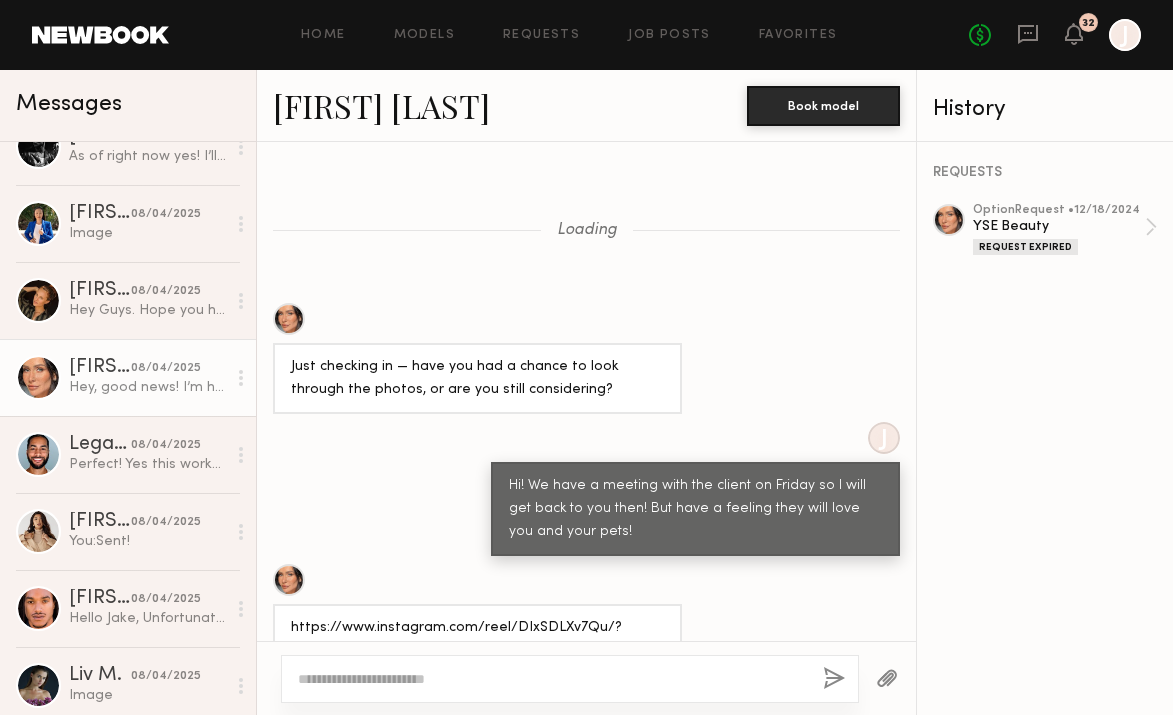 scroll, scrollTop: 1307, scrollLeft: 0, axis: vertical 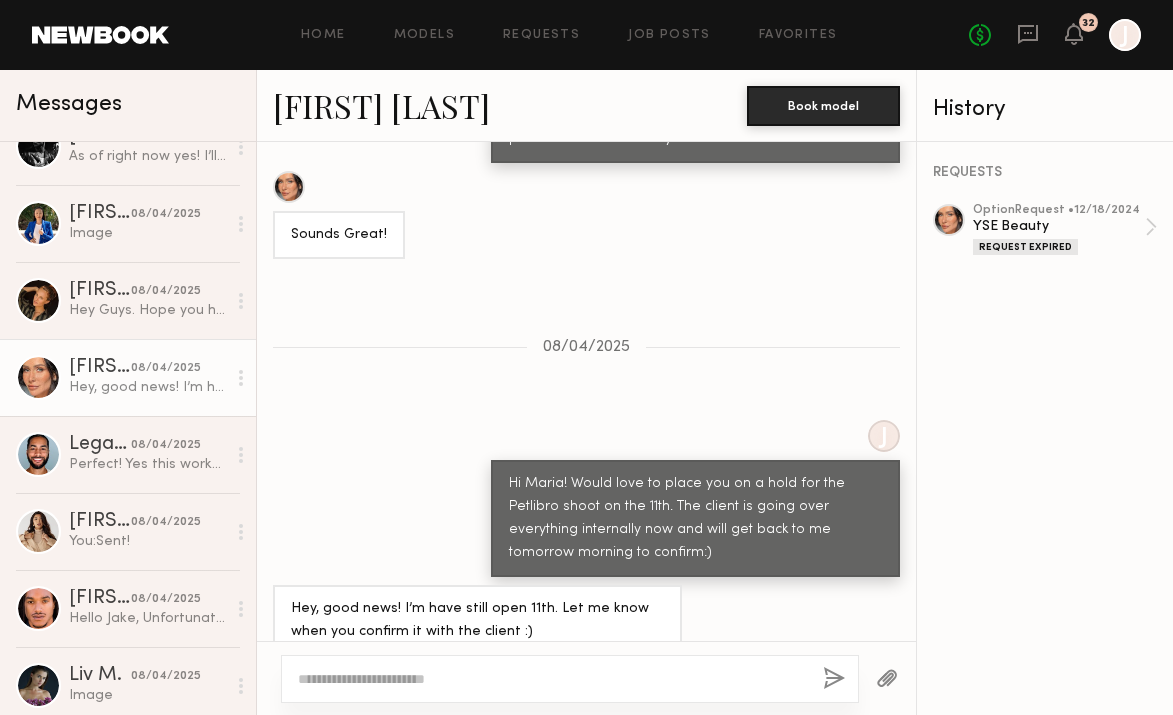 click 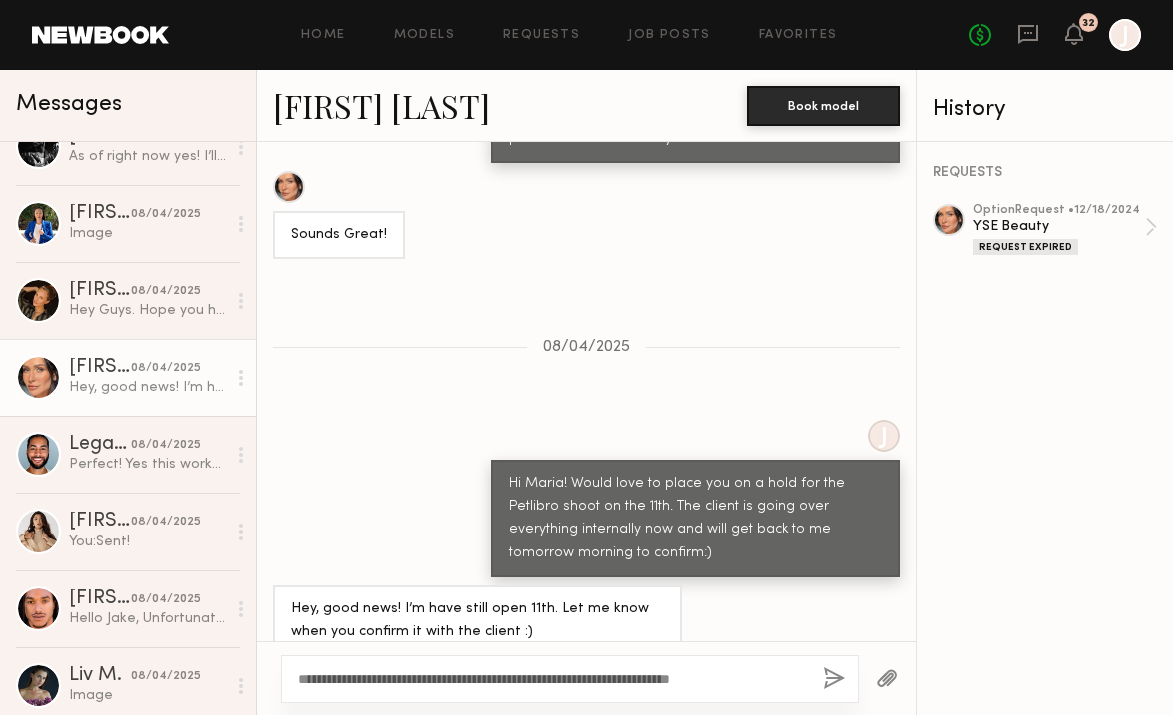 click on "**********" 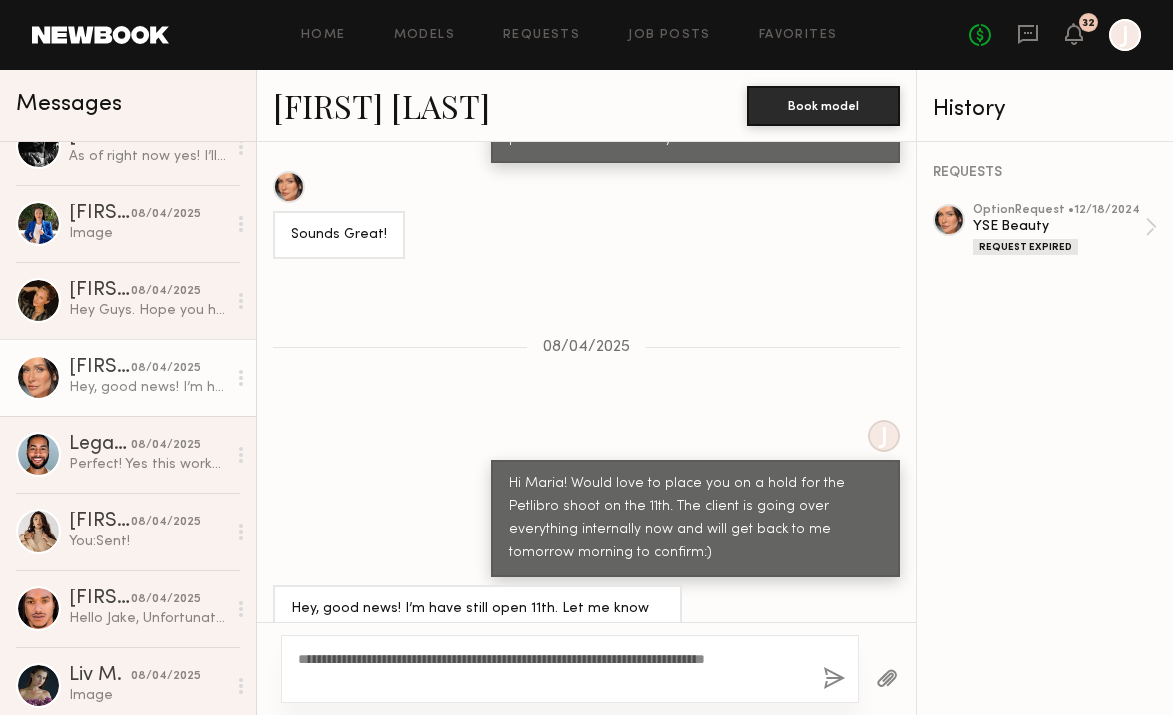click on "**********" 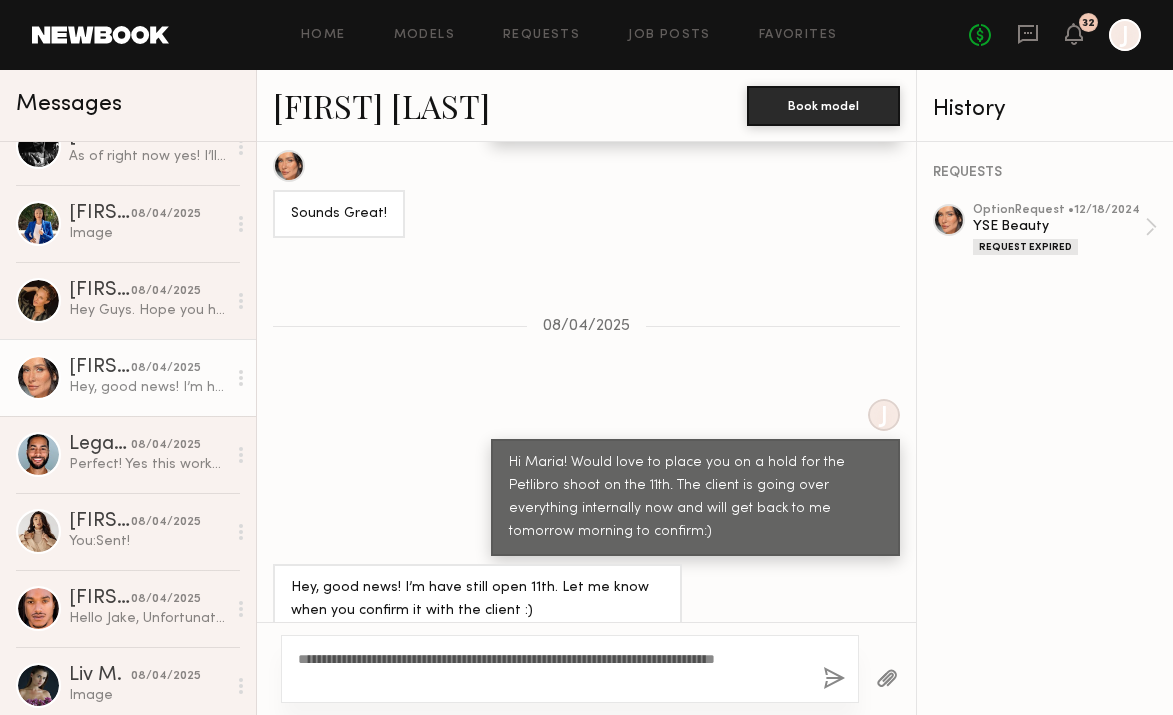 scroll, scrollTop: 1327, scrollLeft: 0, axis: vertical 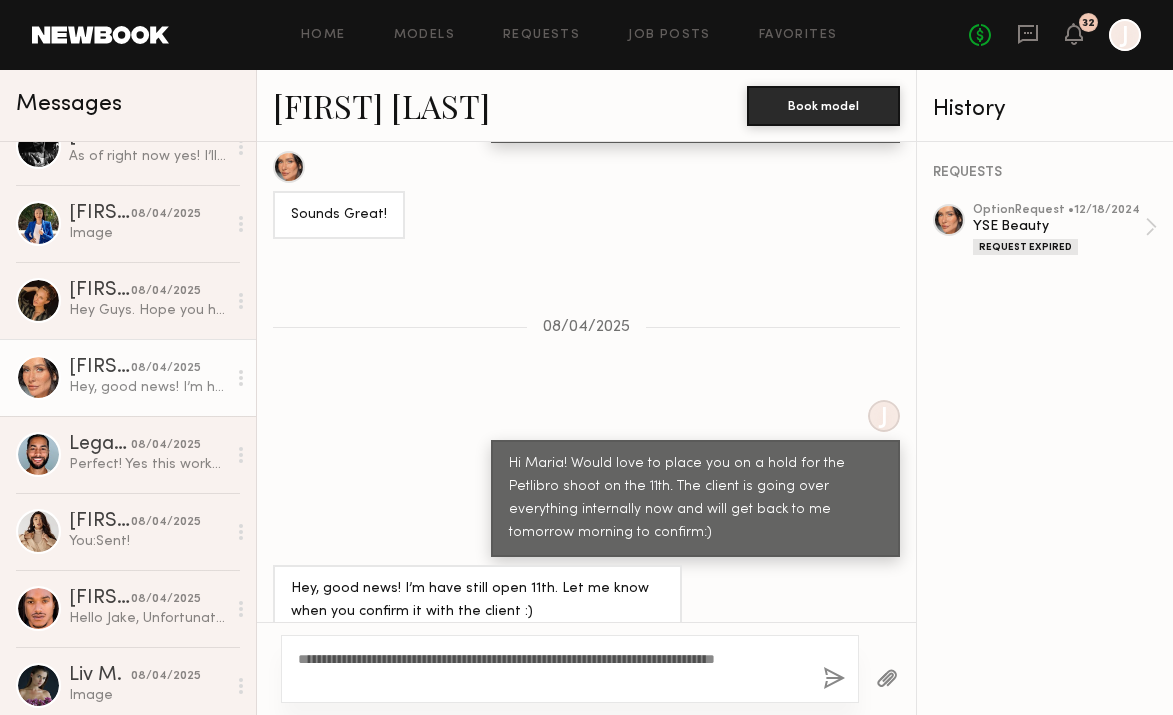 click on "**********" 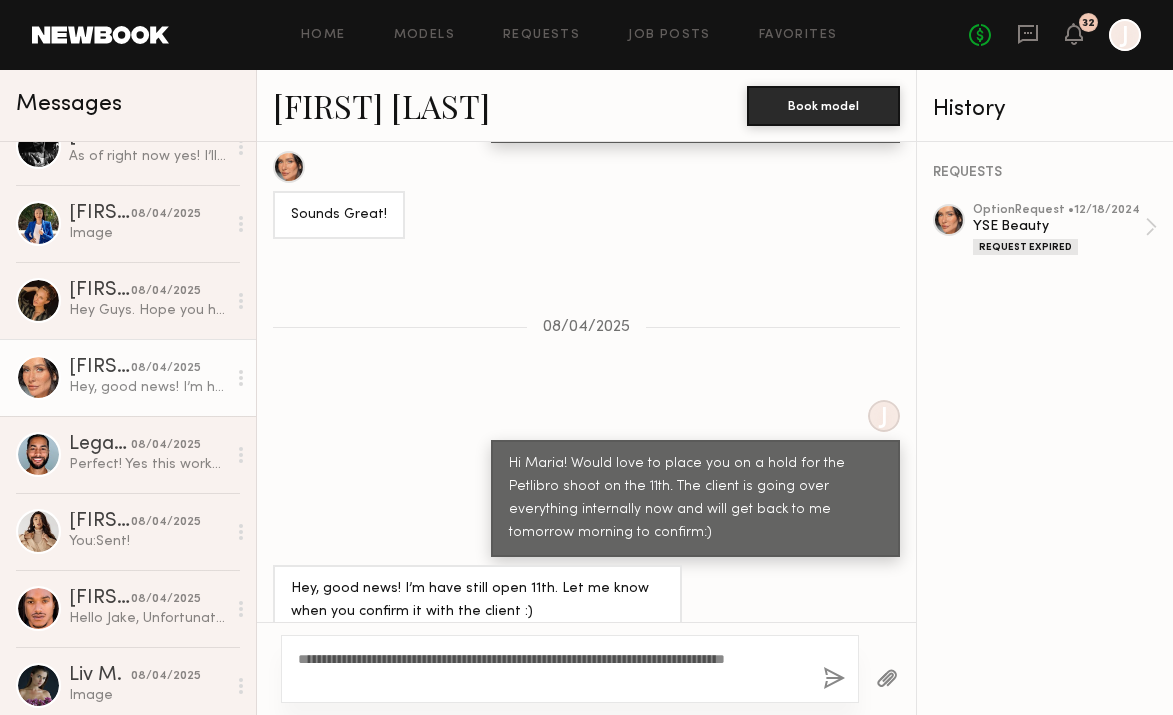 scroll, scrollTop: 1311, scrollLeft: 0, axis: vertical 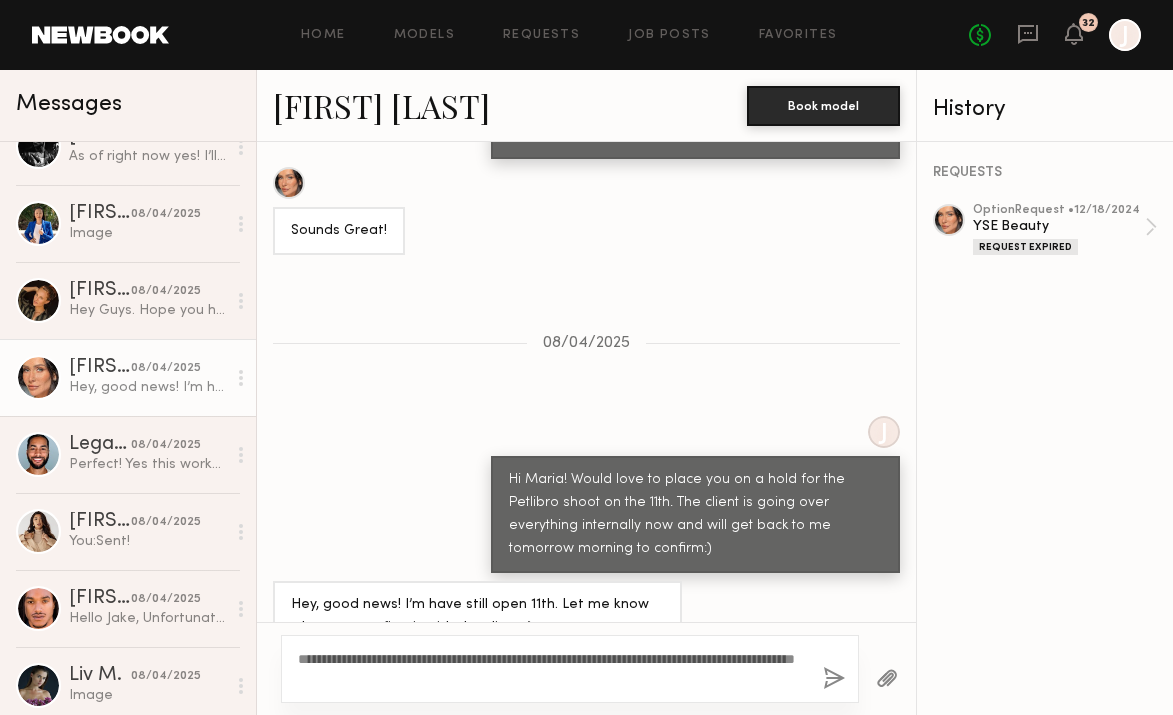click on "**********" 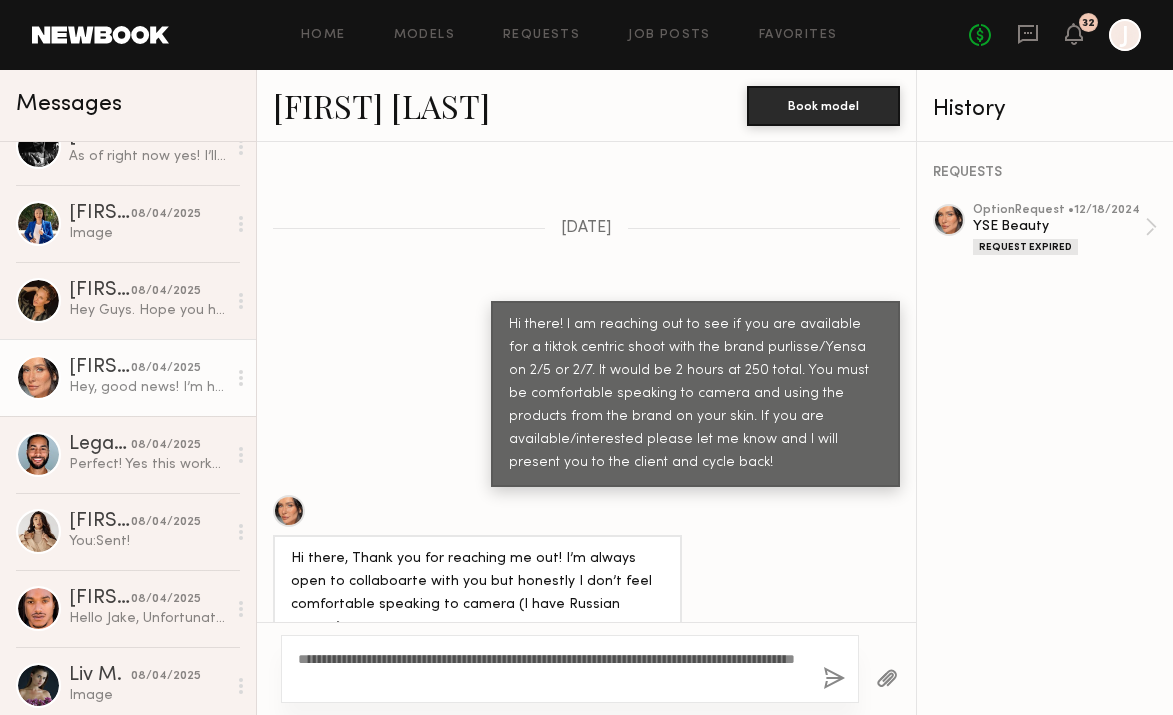 scroll, scrollTop: 1472, scrollLeft: 0, axis: vertical 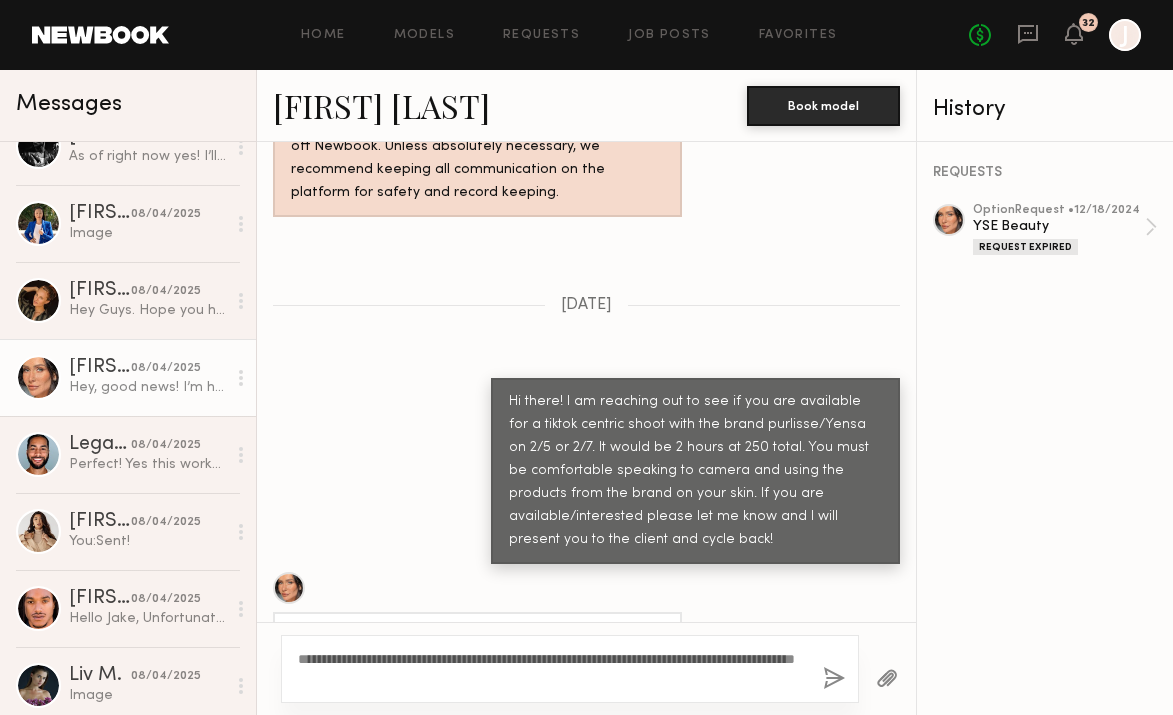 click on "[FIRST] [LAST]" 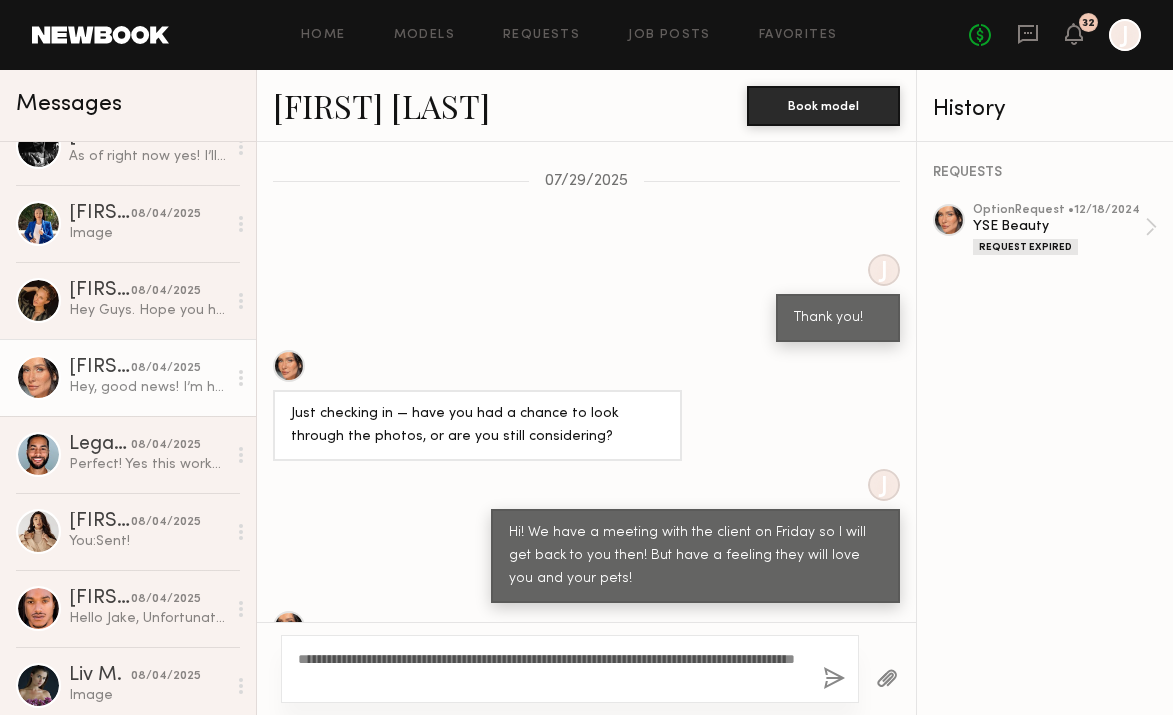 scroll, scrollTop: 3341, scrollLeft: 0, axis: vertical 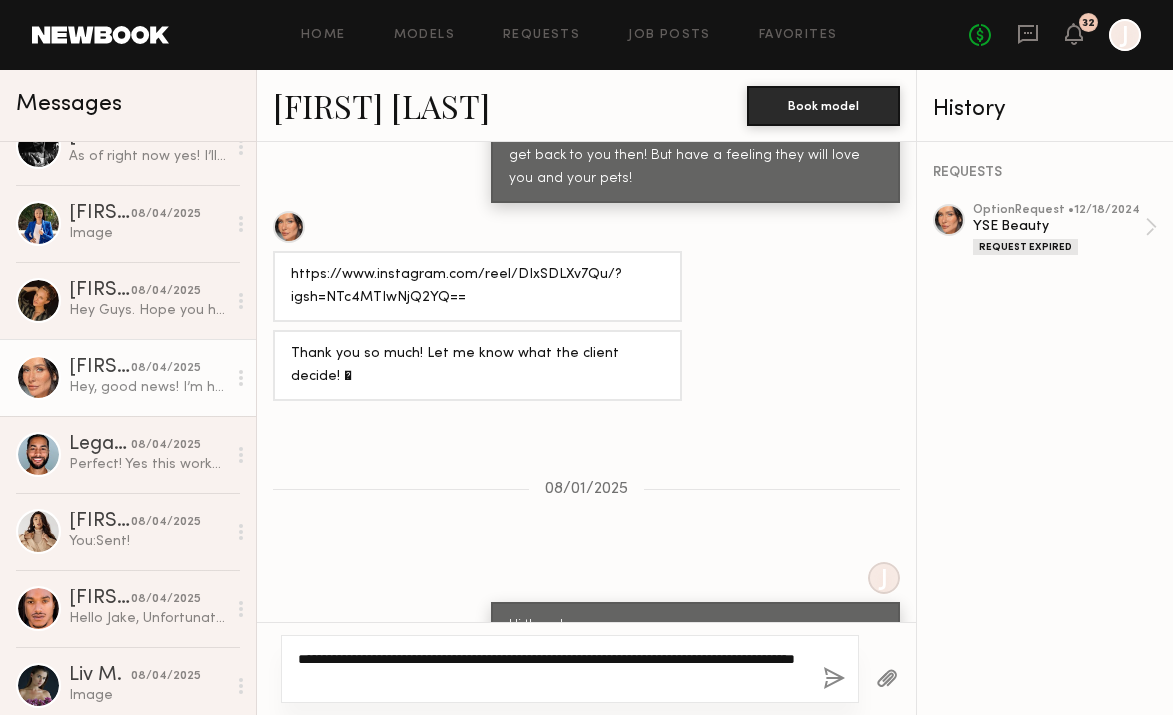 click on "**********" 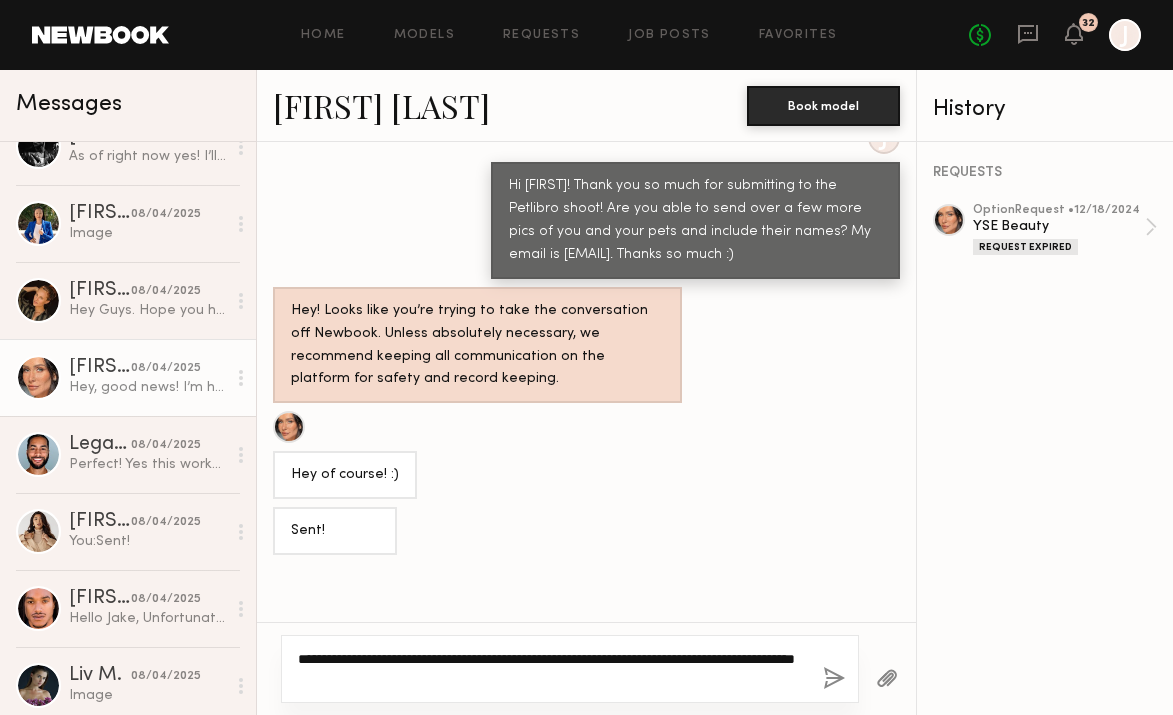 scroll, scrollTop: 2480, scrollLeft: 0, axis: vertical 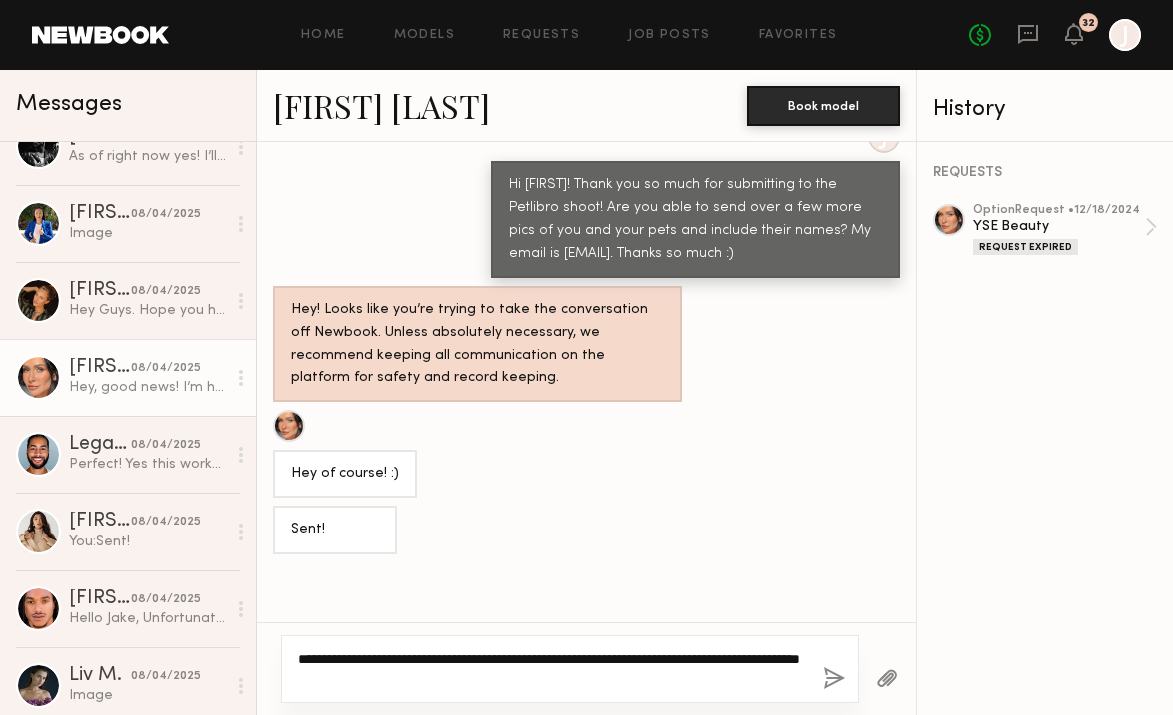 type on "**********" 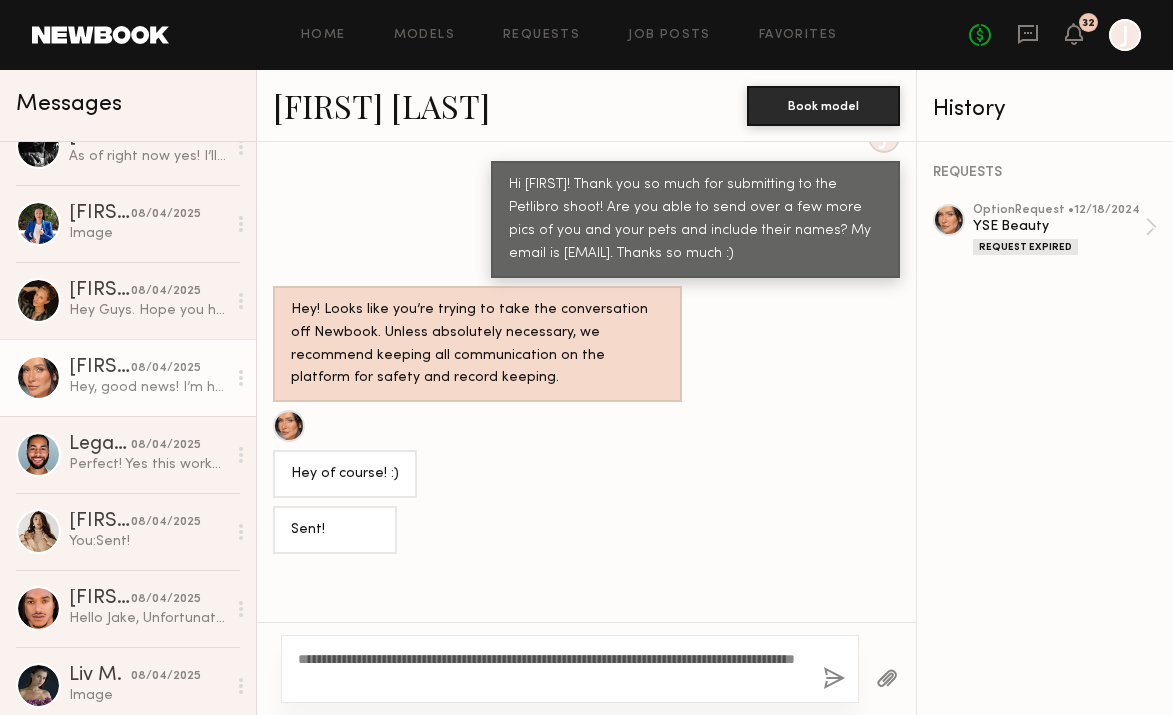 click 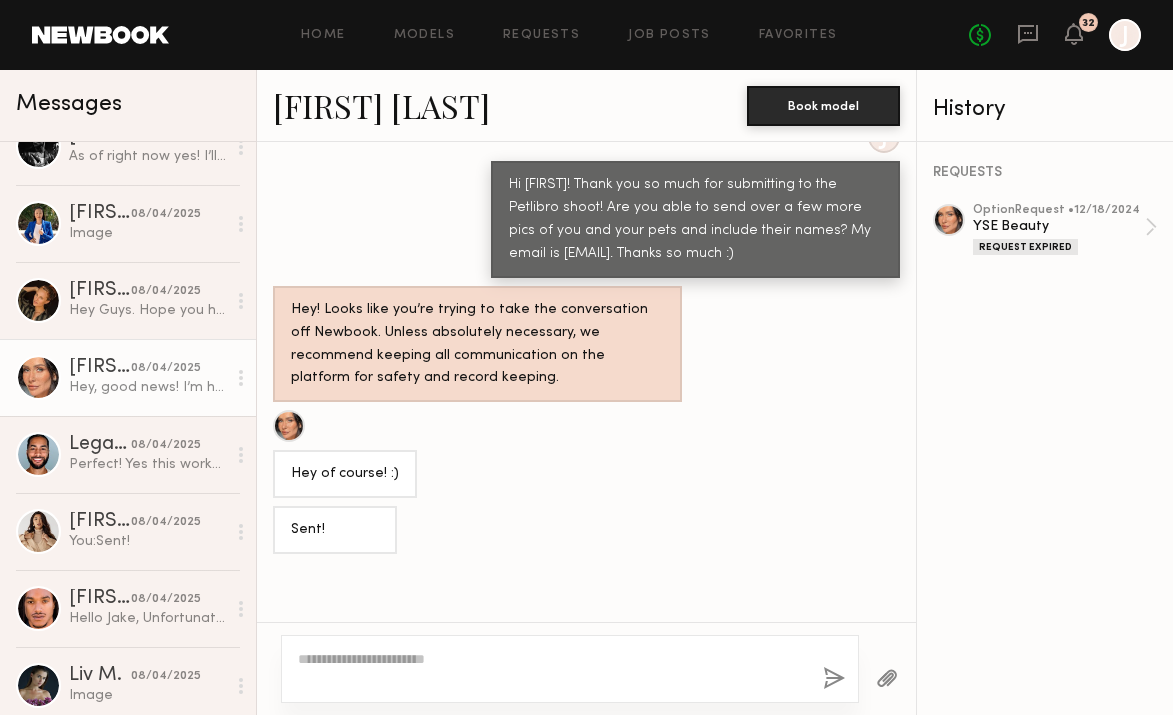 scroll, scrollTop: 4619, scrollLeft: 0, axis: vertical 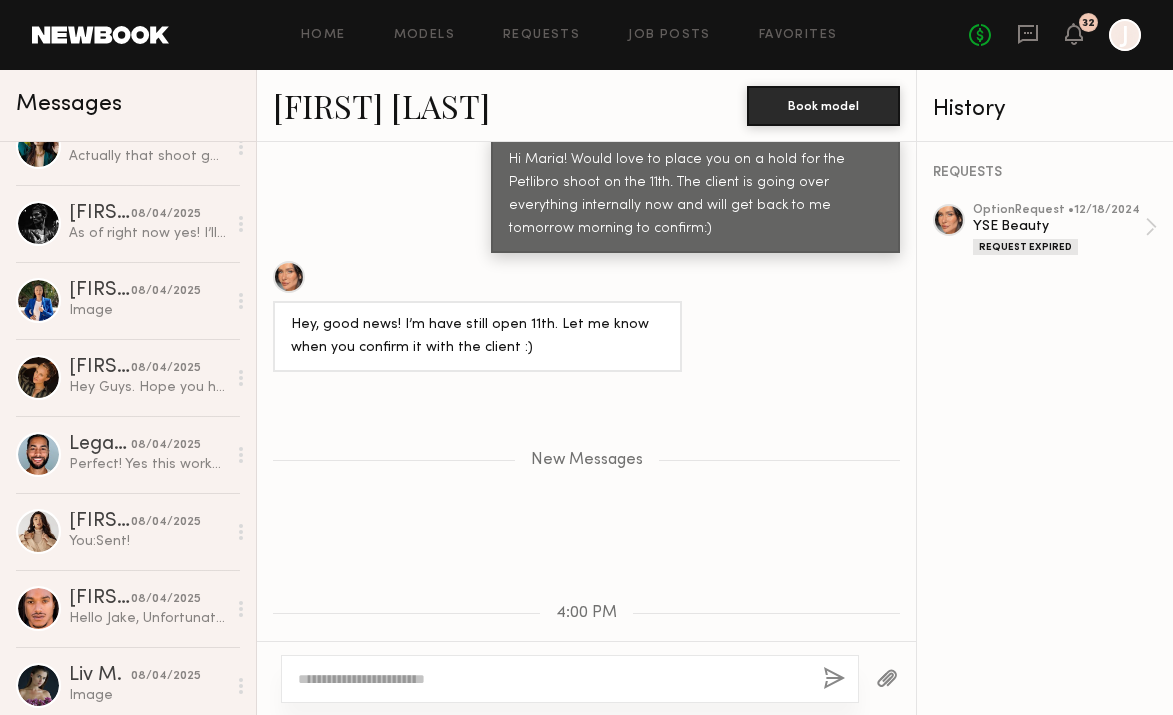 click 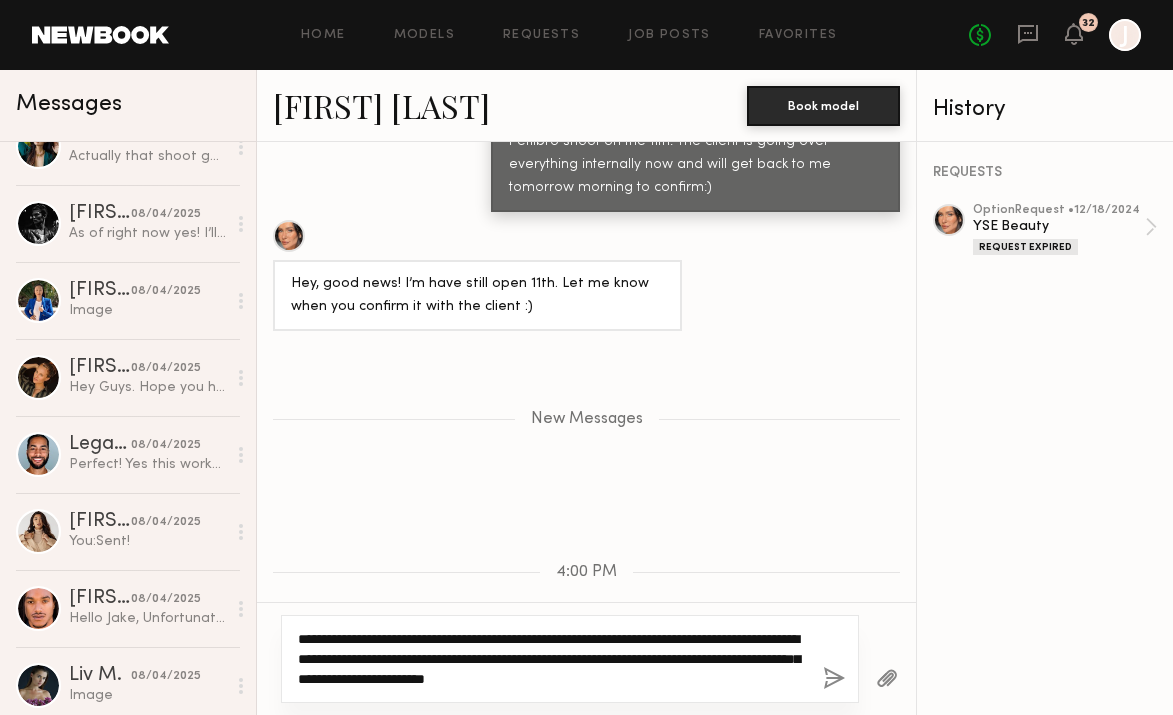 scroll, scrollTop: 4659, scrollLeft: 0, axis: vertical 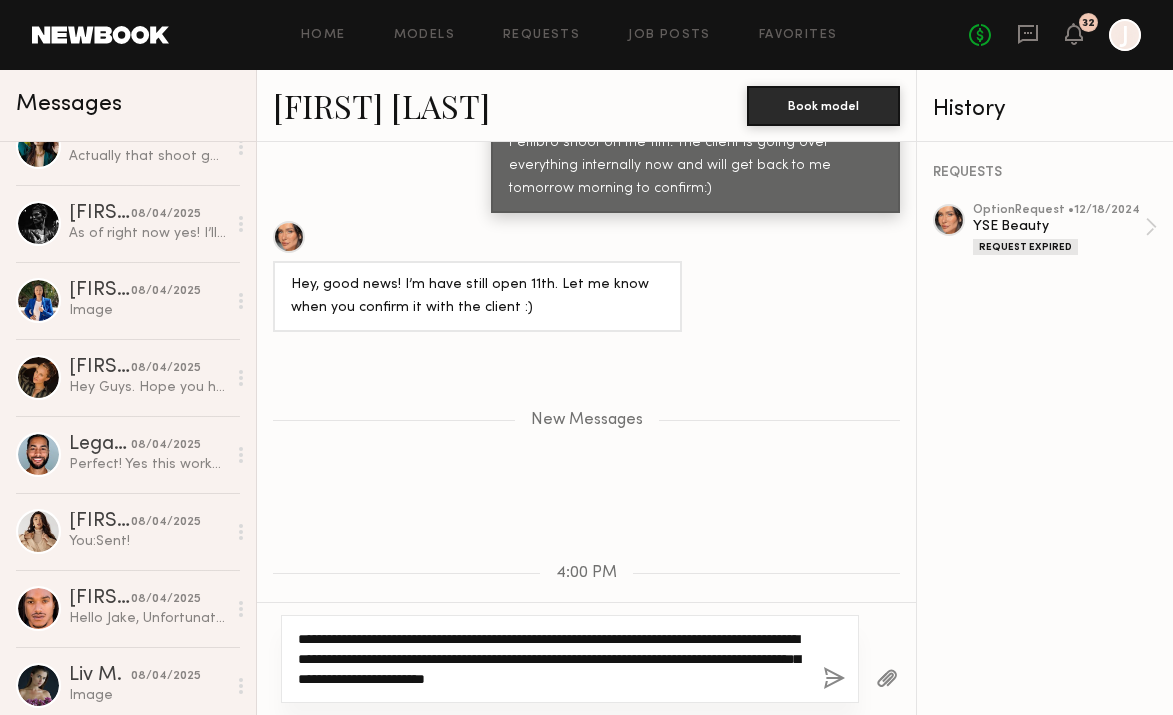 drag, startPoint x: 766, startPoint y: 640, endPoint x: 727, endPoint y: 640, distance: 39 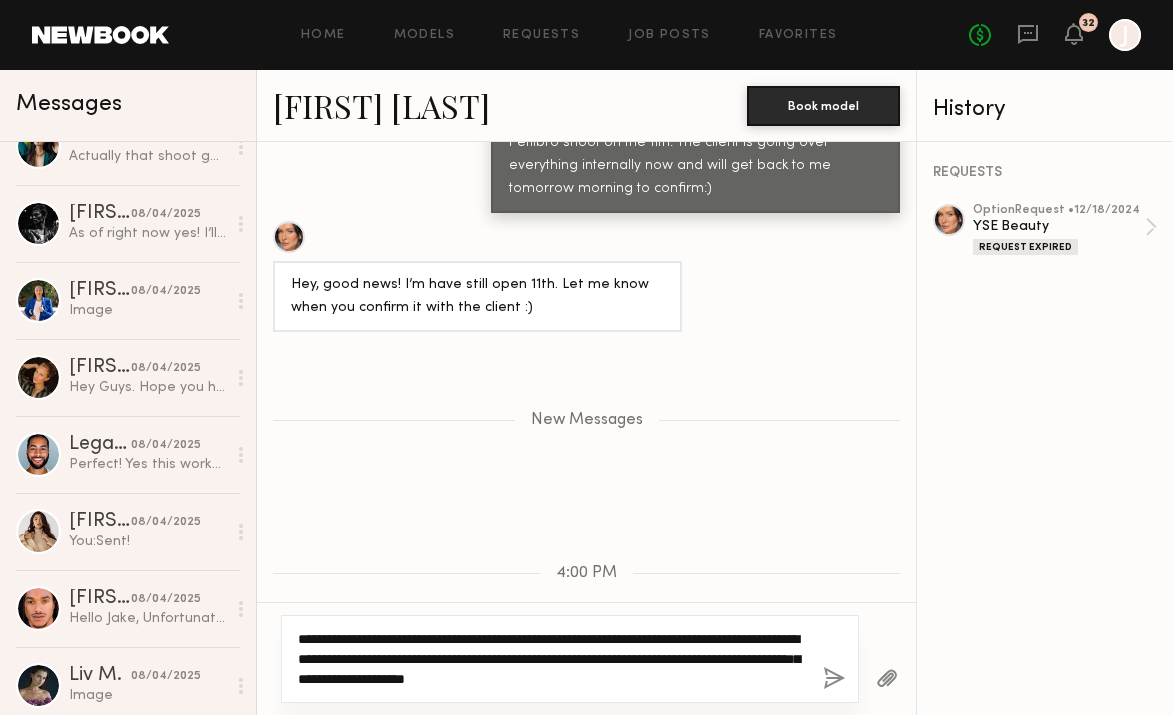 scroll, scrollTop: 4623, scrollLeft: 0, axis: vertical 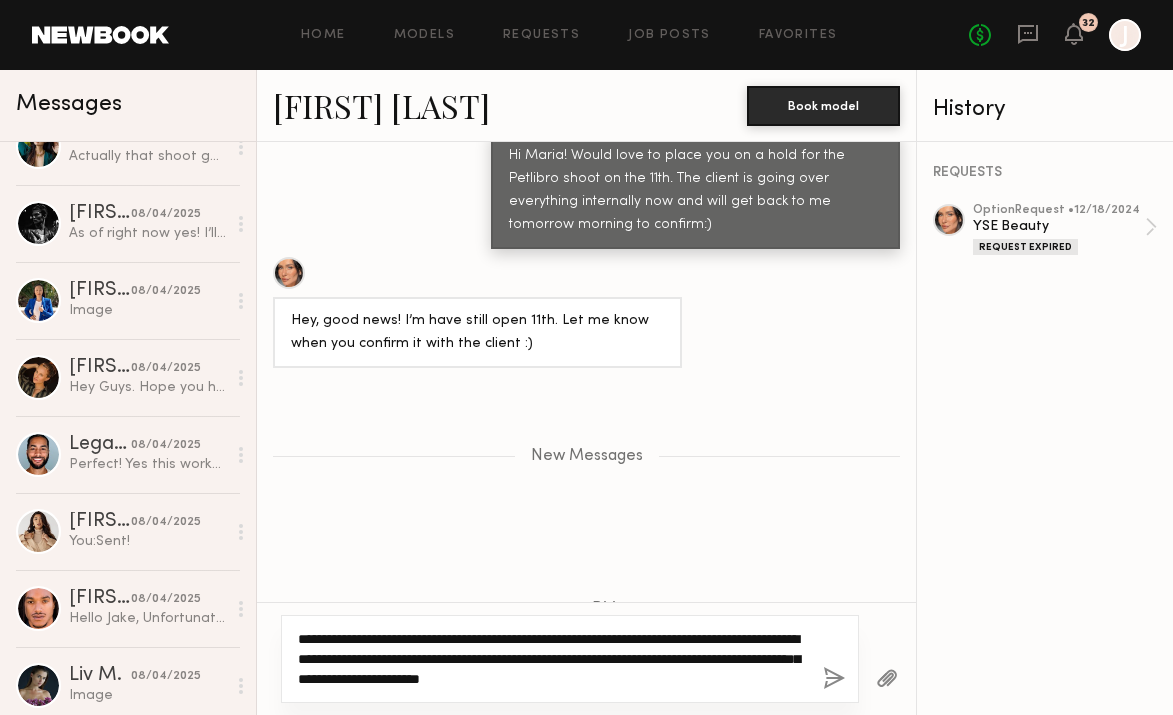 click on "**********" 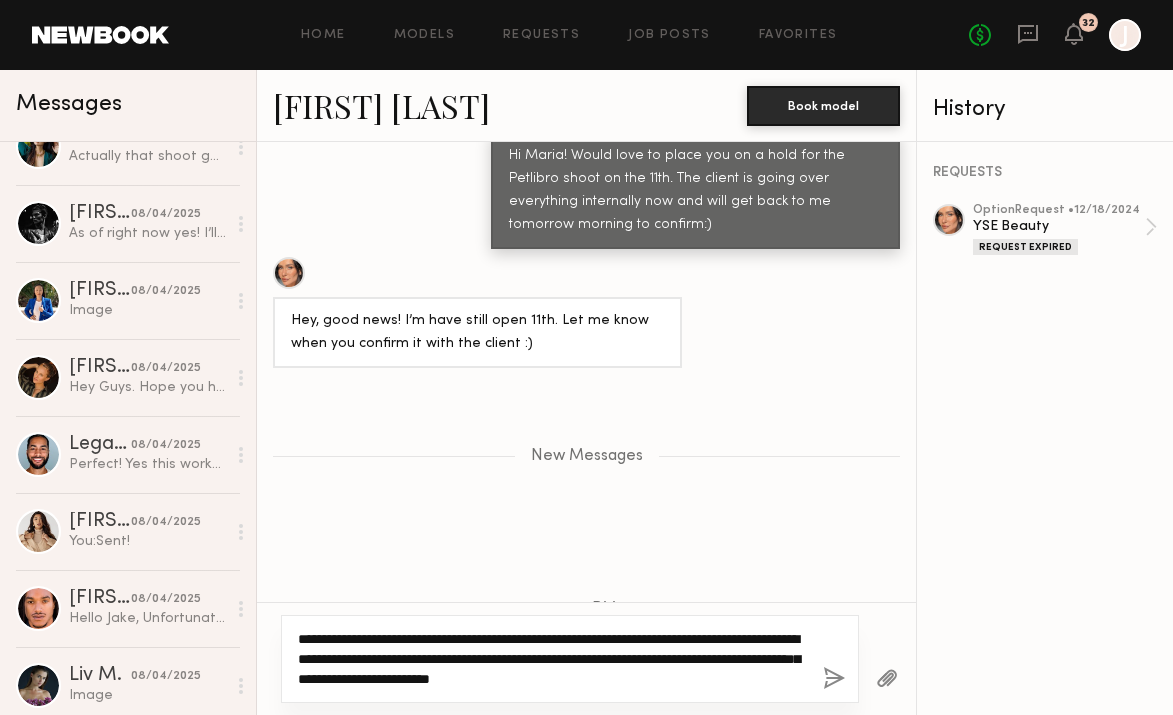 click on "**********" 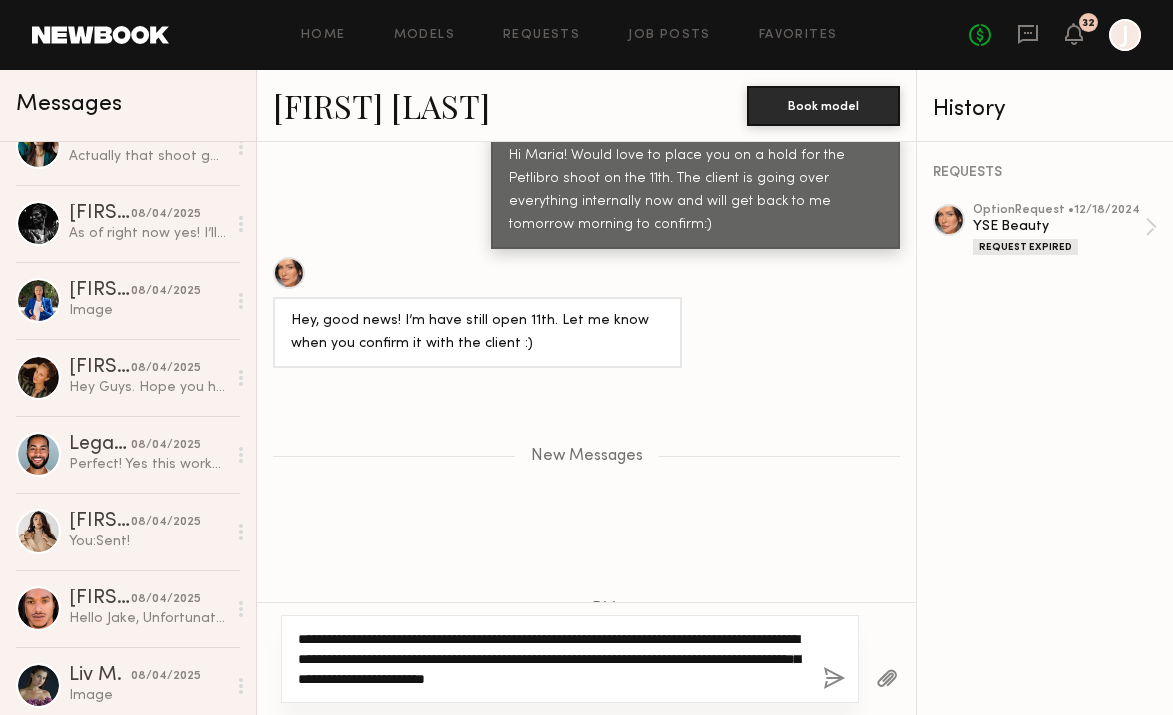 click on "**********" 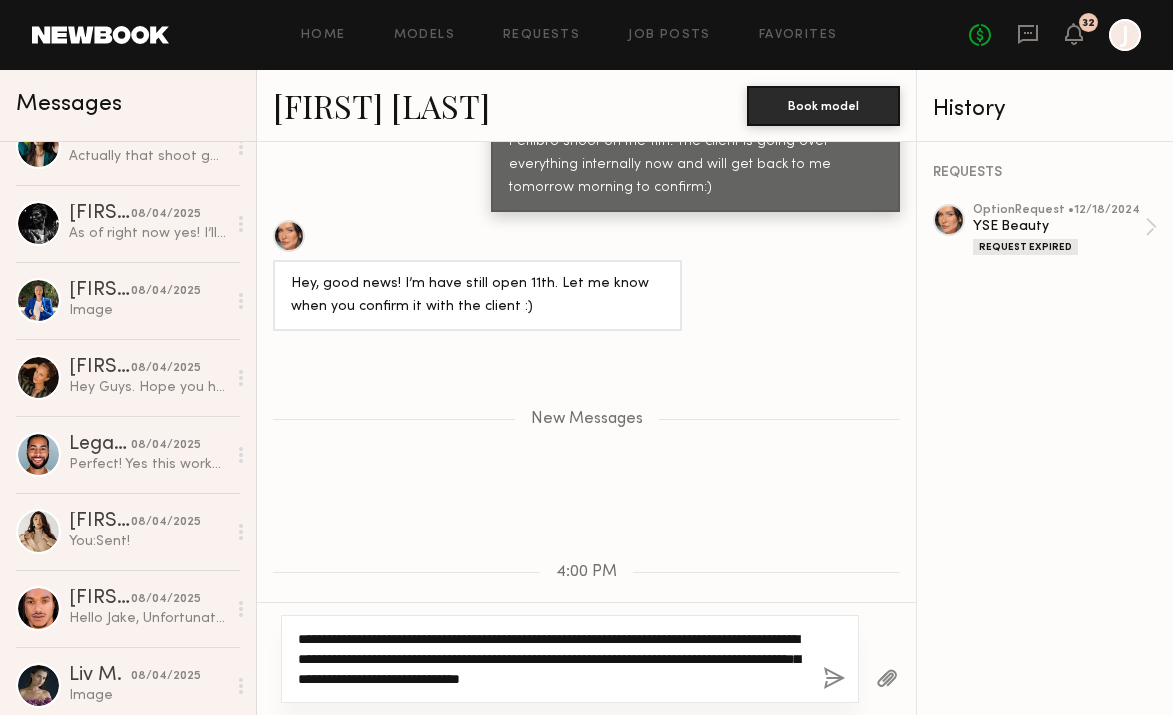 scroll, scrollTop: 4659, scrollLeft: 0, axis: vertical 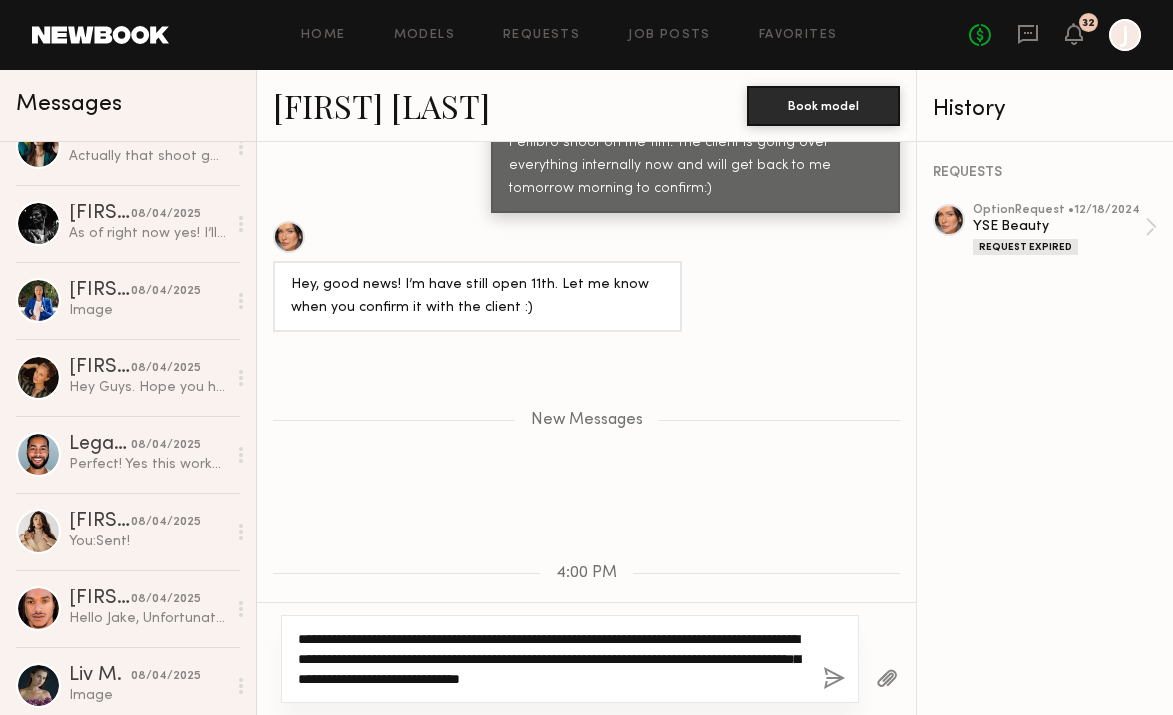 drag, startPoint x: 535, startPoint y: 640, endPoint x: 618, endPoint y: 641, distance: 83.00603 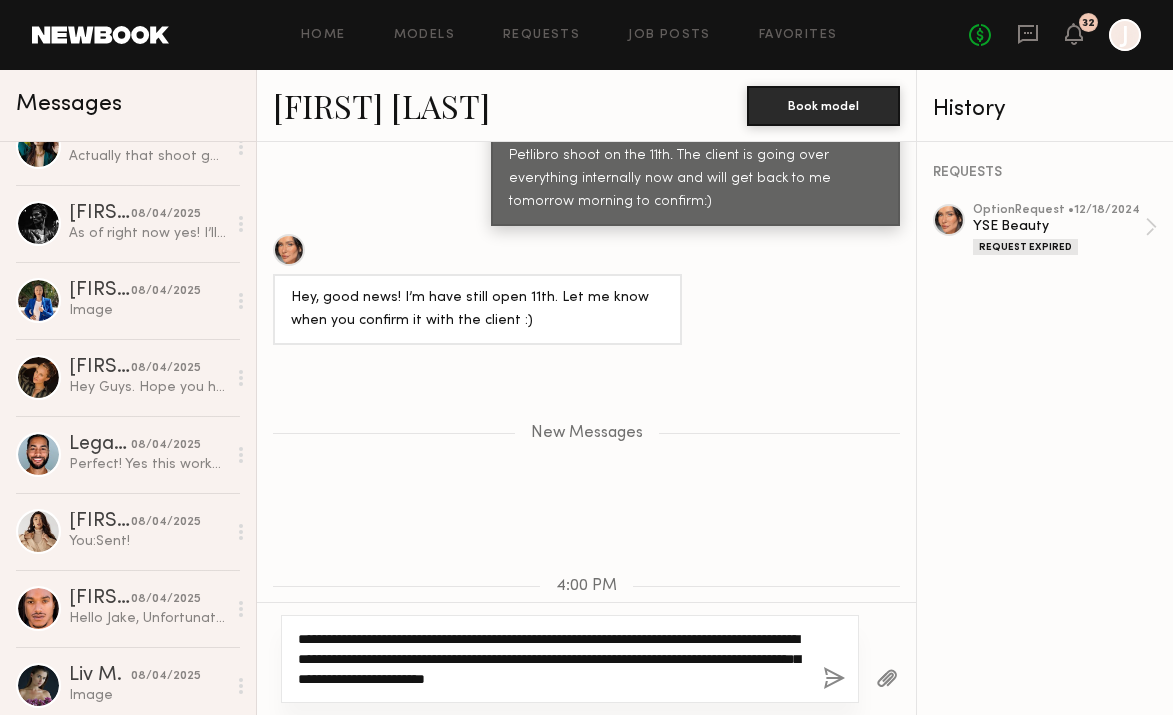 scroll, scrollTop: 4648, scrollLeft: 0, axis: vertical 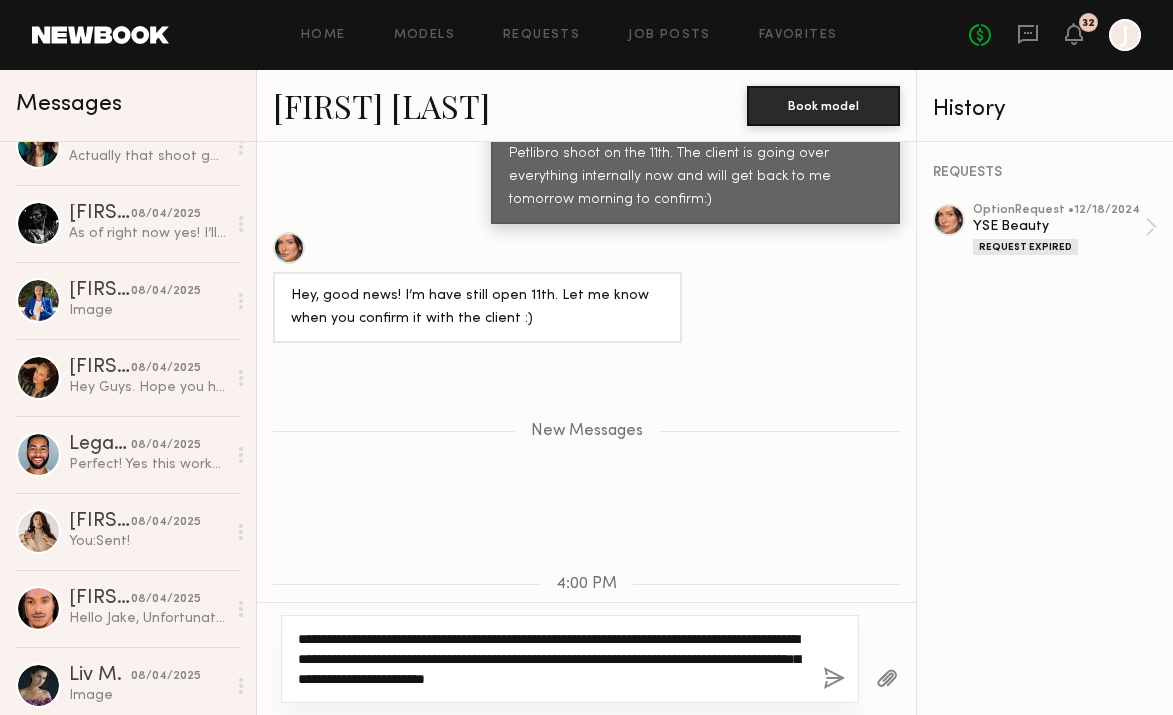 drag, startPoint x: 775, startPoint y: 636, endPoint x: 799, endPoint y: 636, distance: 24 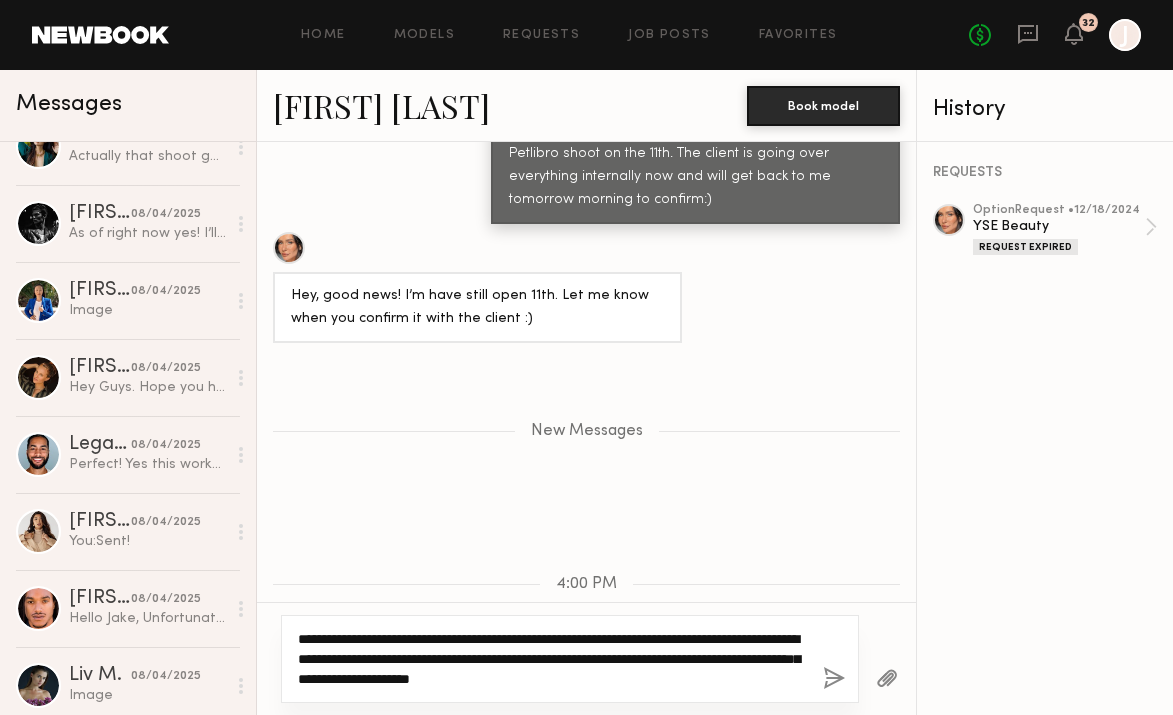 scroll, scrollTop: 4623, scrollLeft: 0, axis: vertical 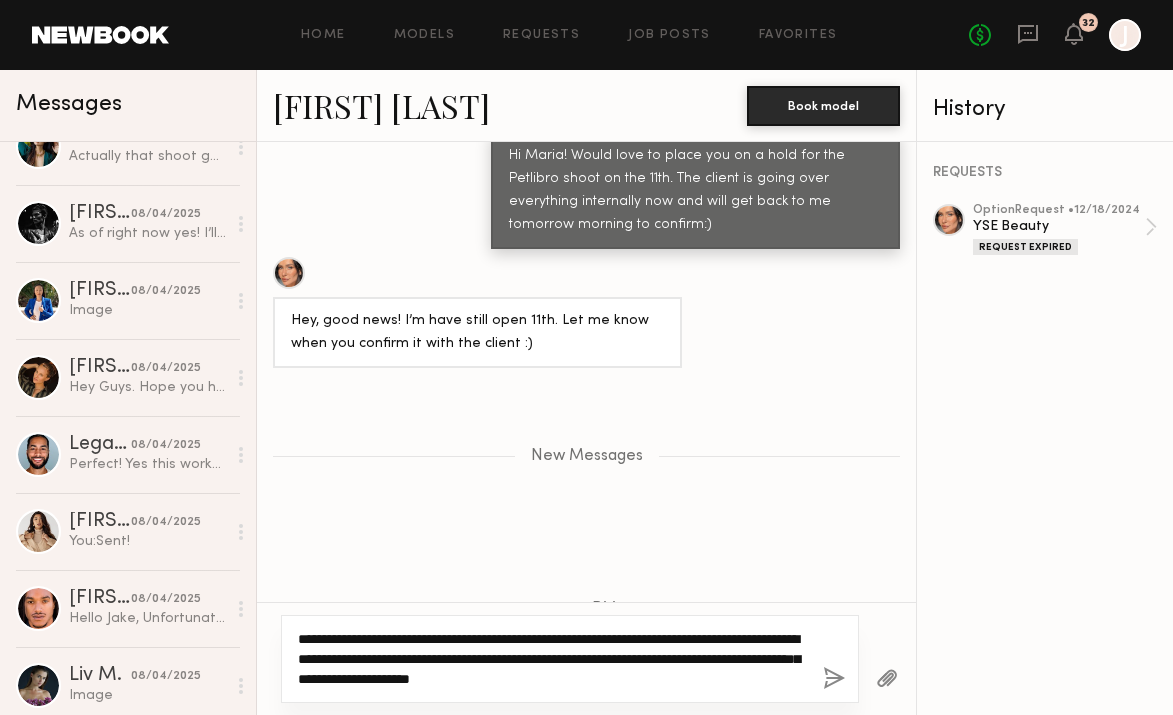 drag, startPoint x: 587, startPoint y: 638, endPoint x: 534, endPoint y: 638, distance: 53 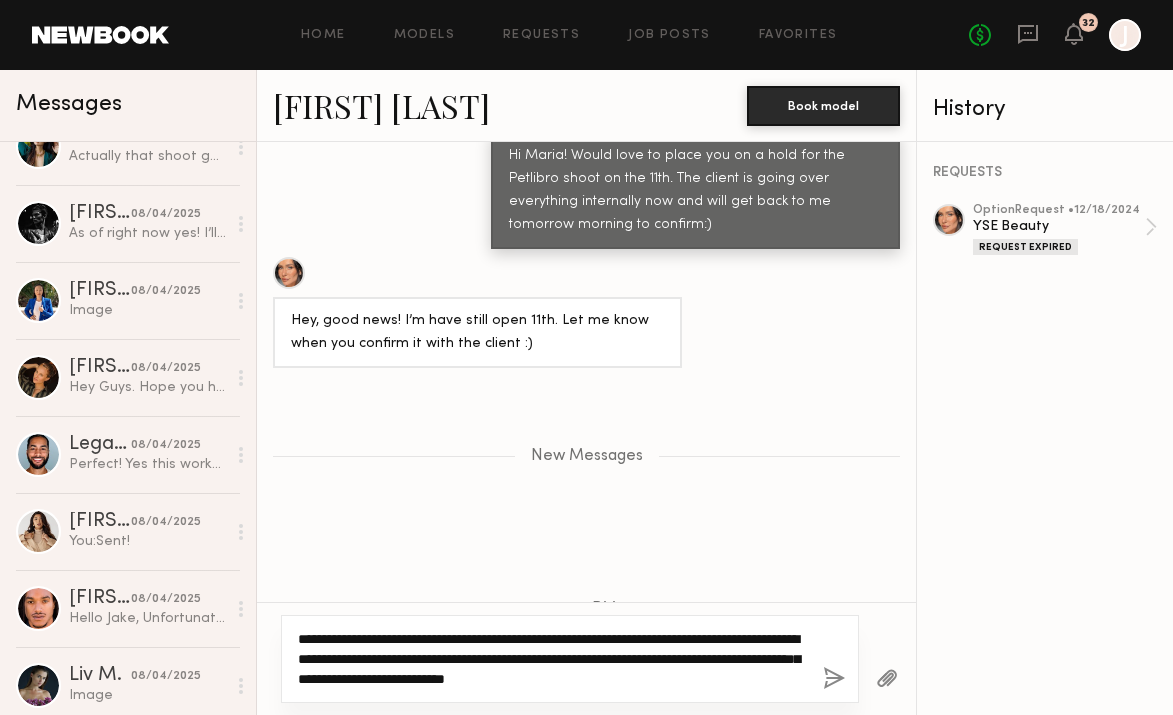 type on "**********" 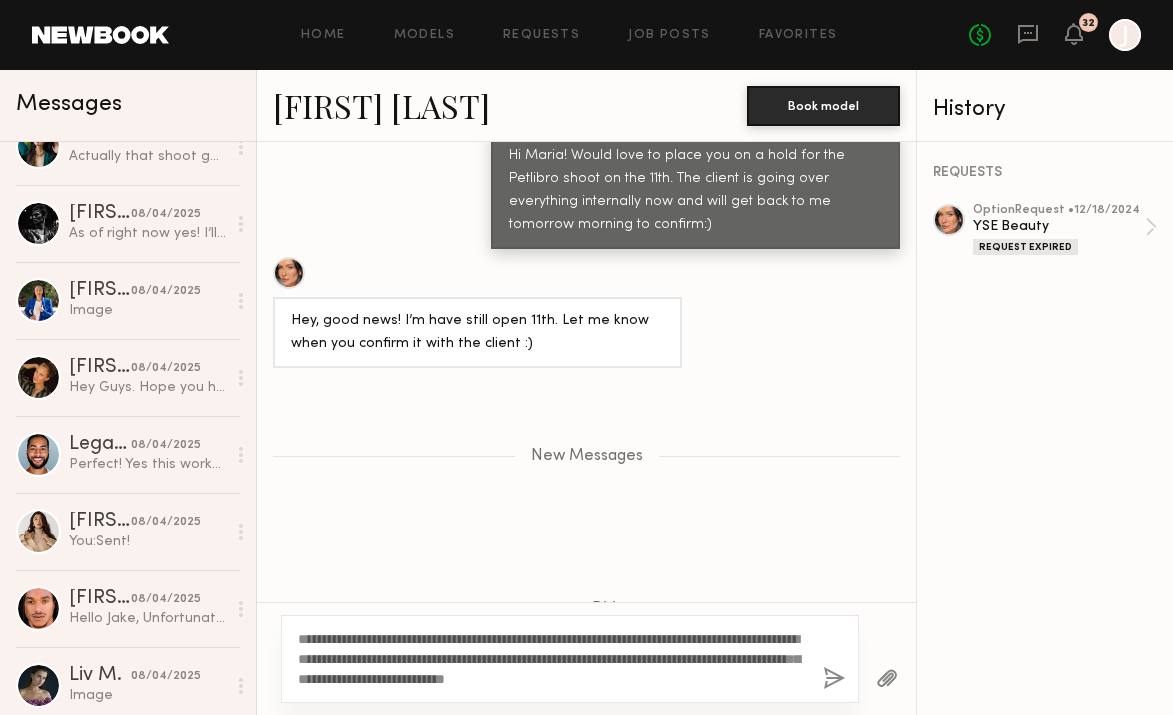 click 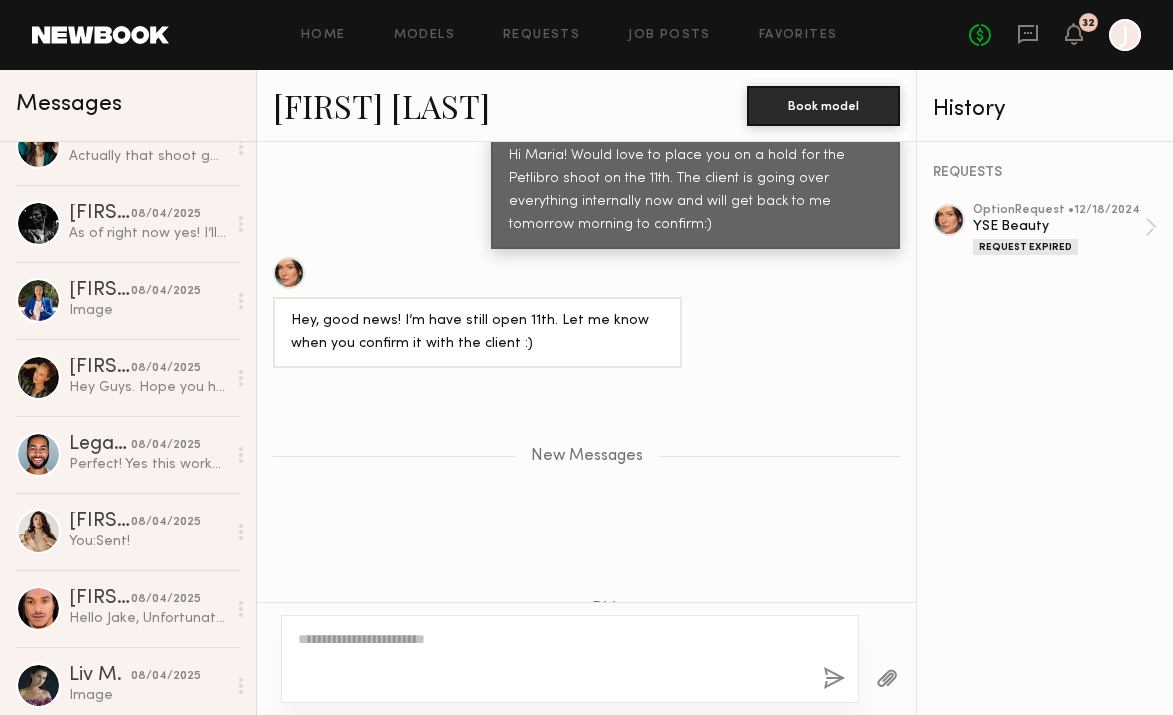 scroll, scrollTop: 4780, scrollLeft: 0, axis: vertical 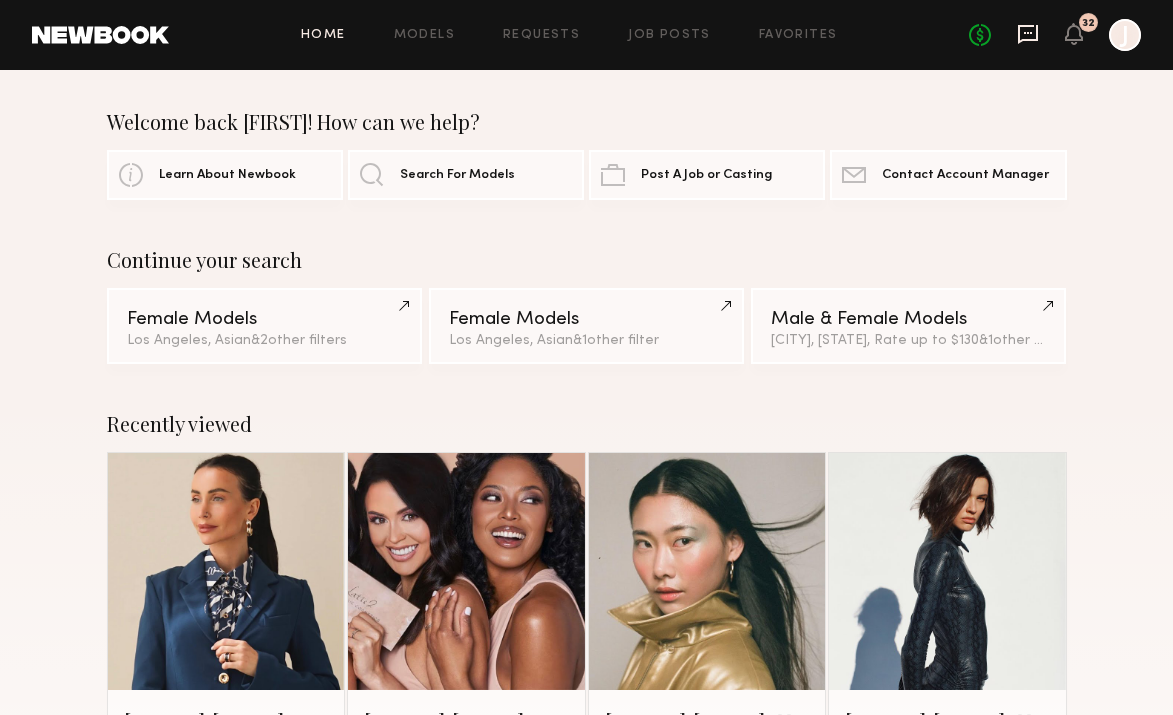 click 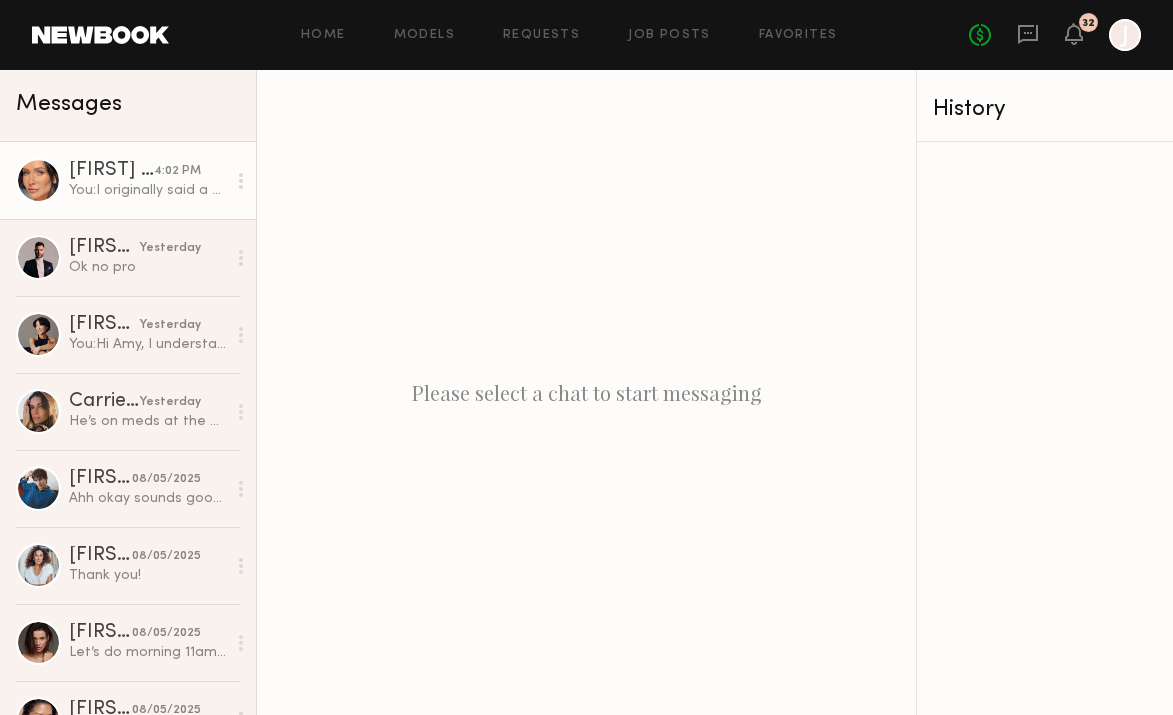 click on "You:  I originally said a 3 hour booking but production has shifted a bit and will need to book you a little longer. I will make sure you rate is adjusted accordingly:) I will reach back out tomorrow morning with specific times on that" 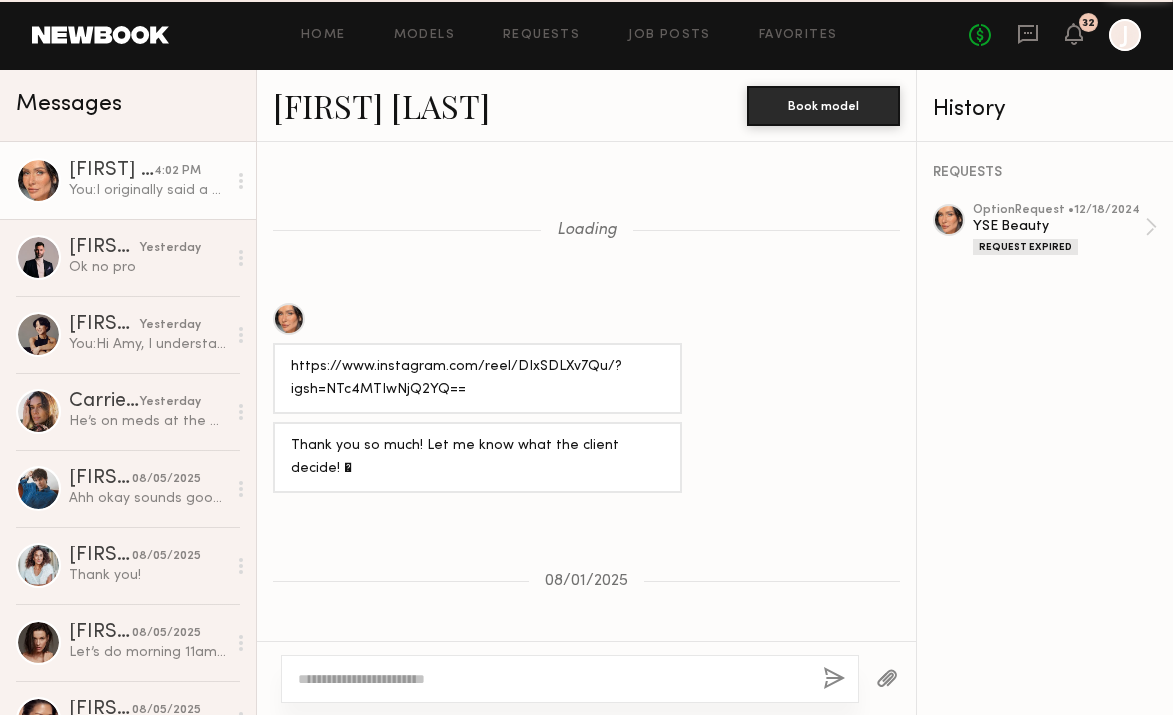 scroll, scrollTop: 1482, scrollLeft: 0, axis: vertical 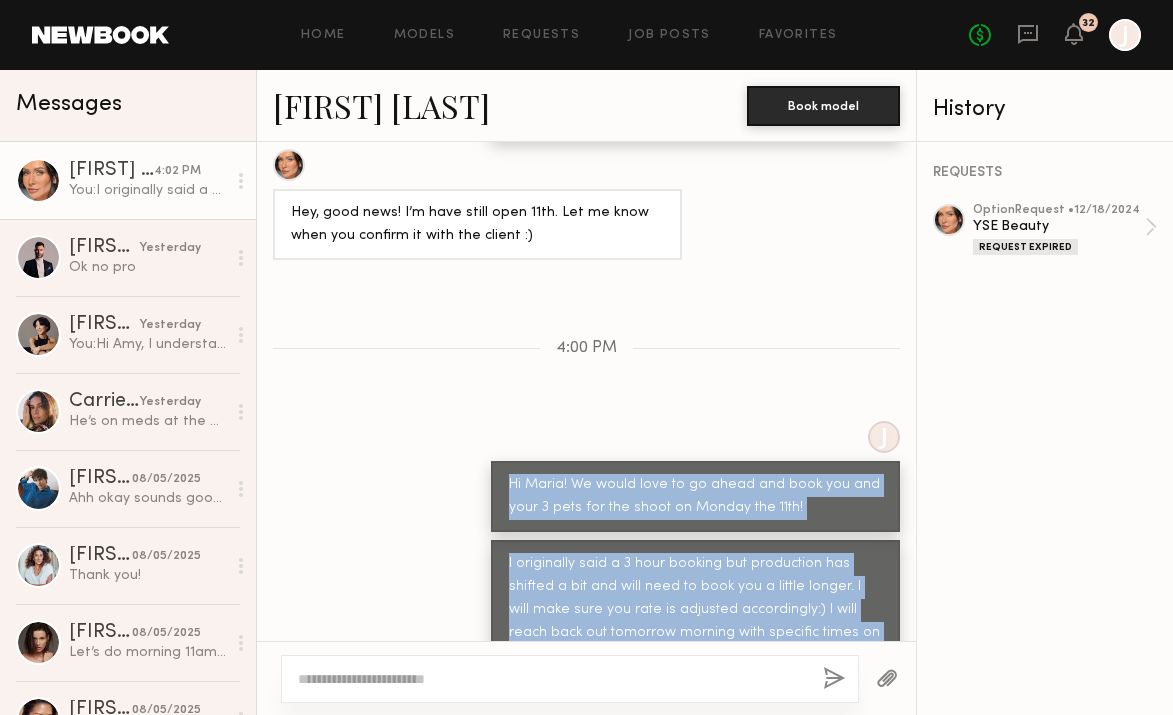 drag, startPoint x: 509, startPoint y: 461, endPoint x: 864, endPoint y: 615, distance: 386.96384 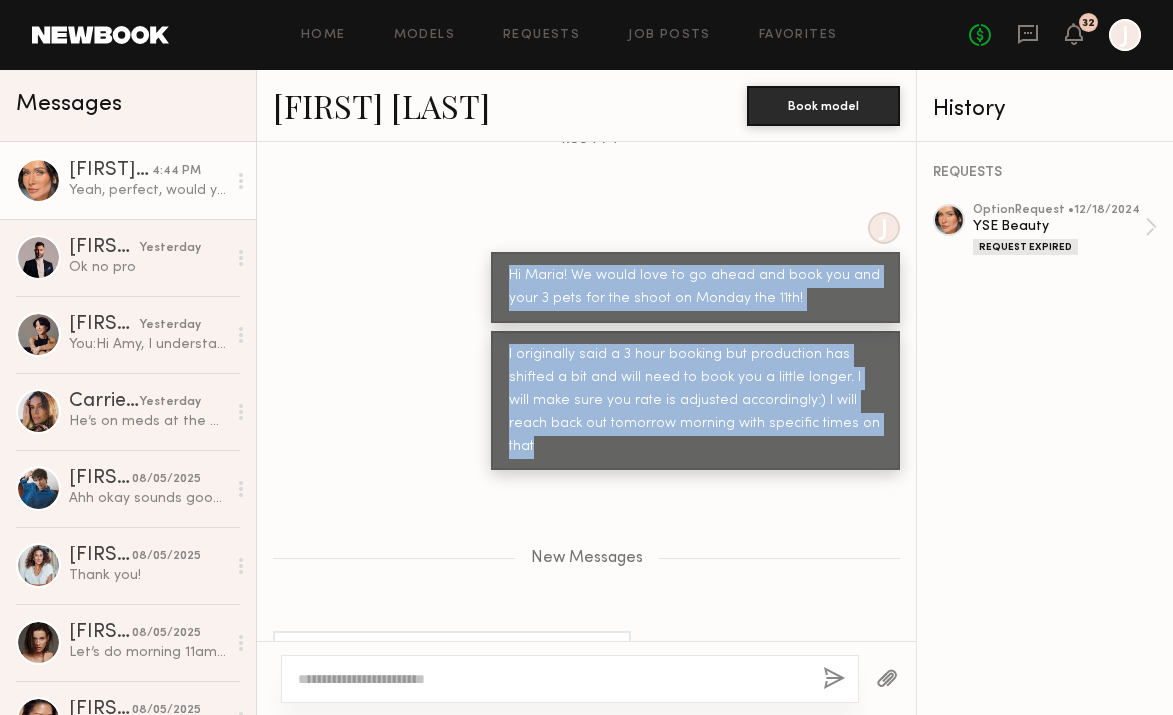 scroll, scrollTop: 1690, scrollLeft: 0, axis: vertical 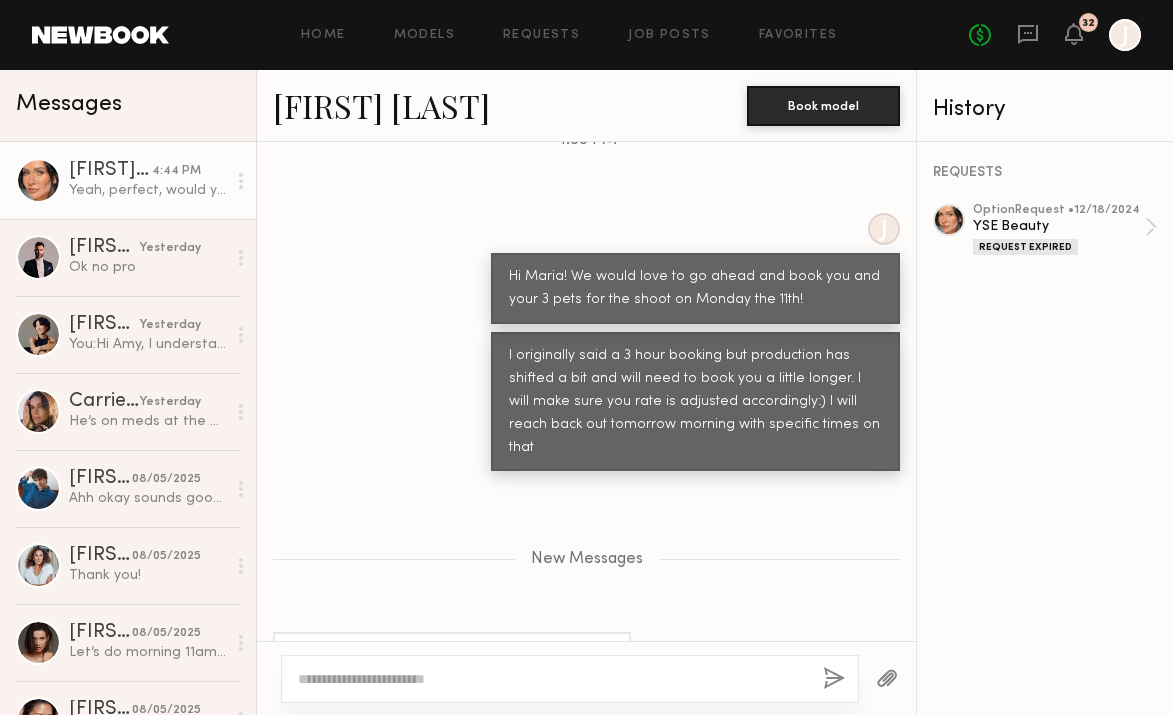 click on "New Messages" 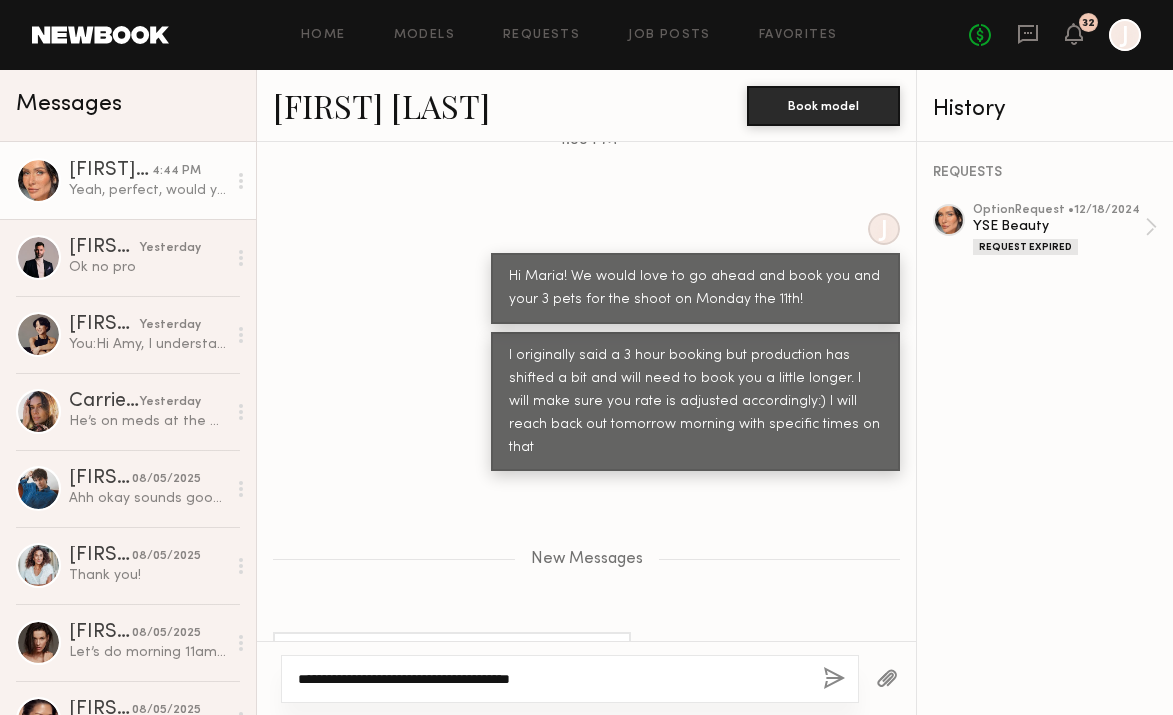 click on "**********" 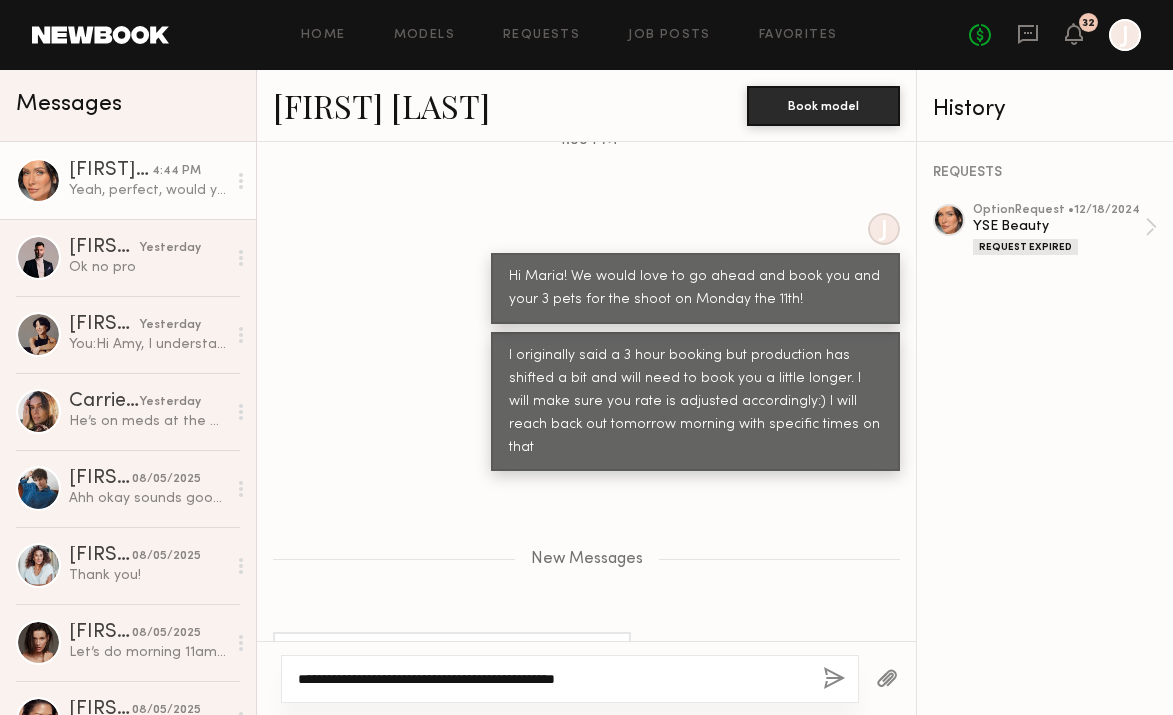 click on "**********" 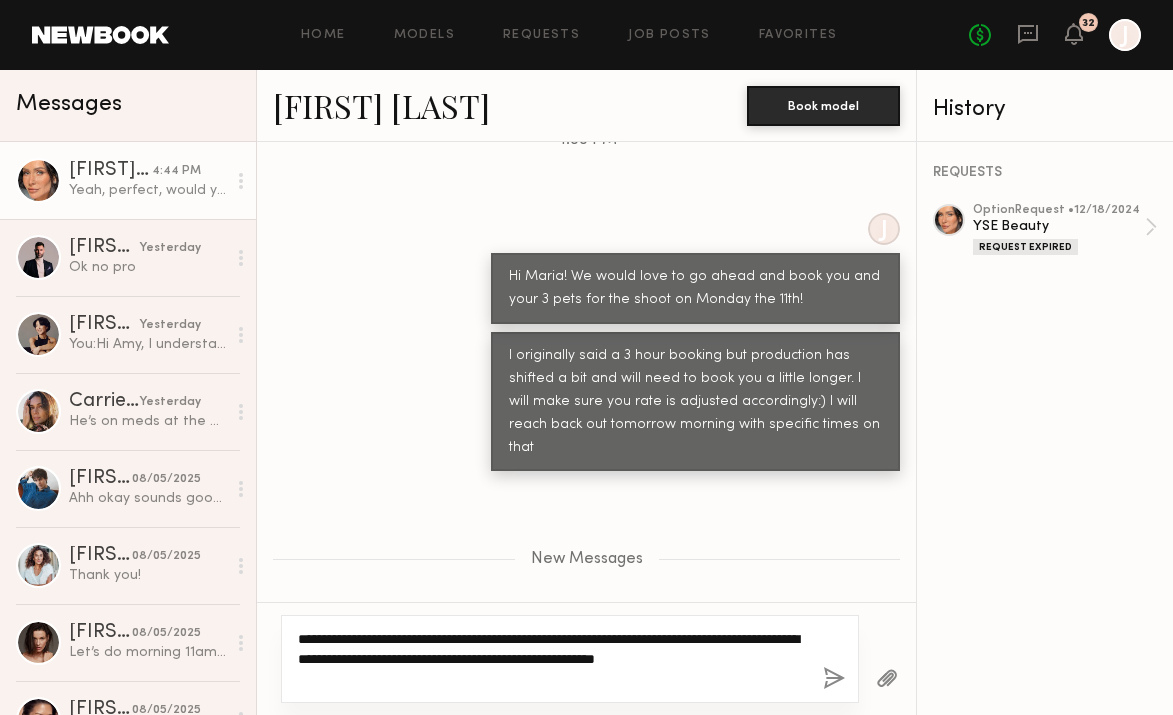 click on "**********" 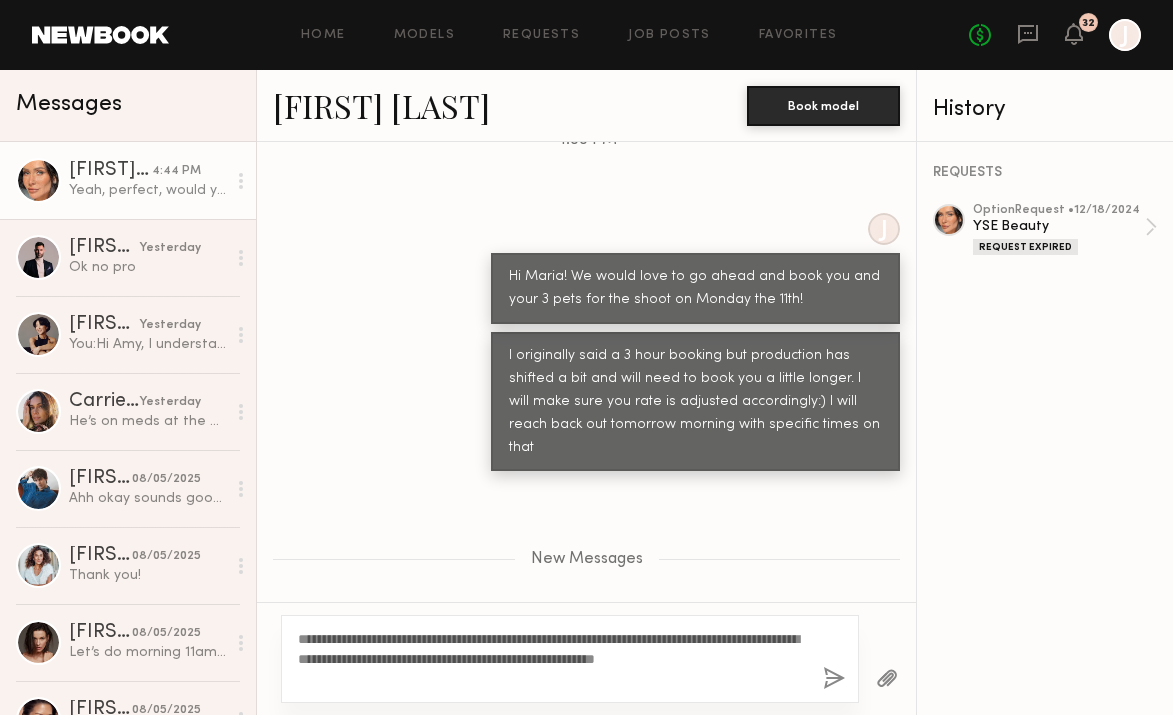 click 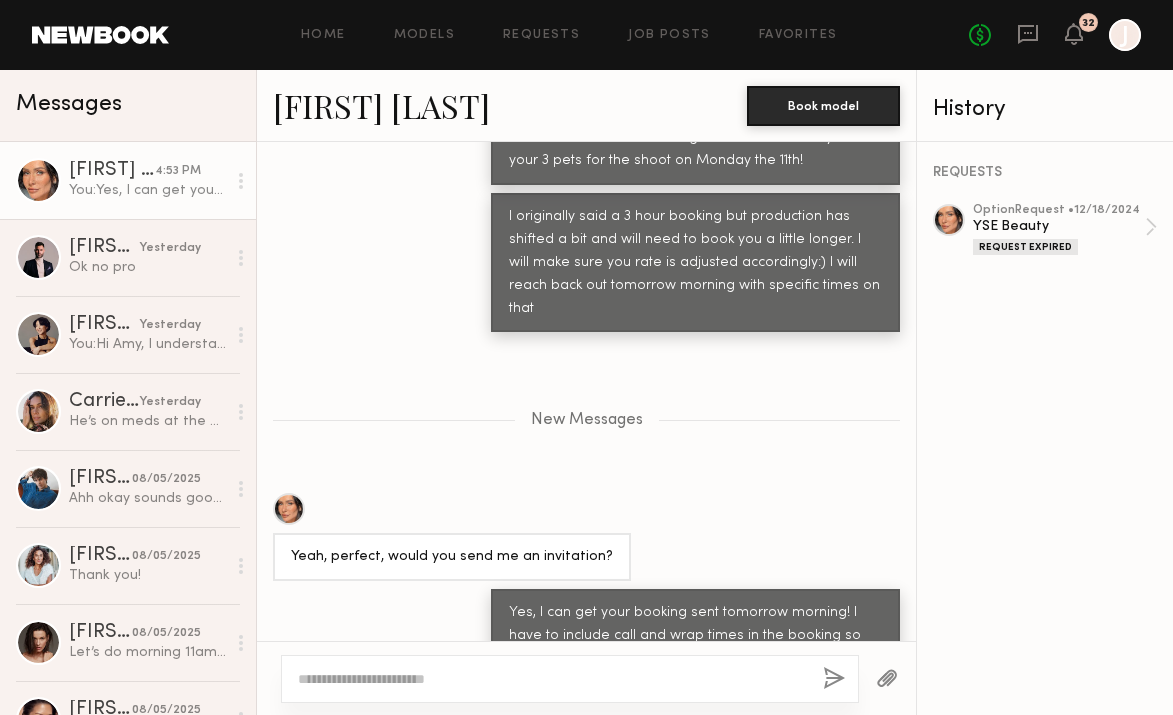 scroll, scrollTop: 1950, scrollLeft: 0, axis: vertical 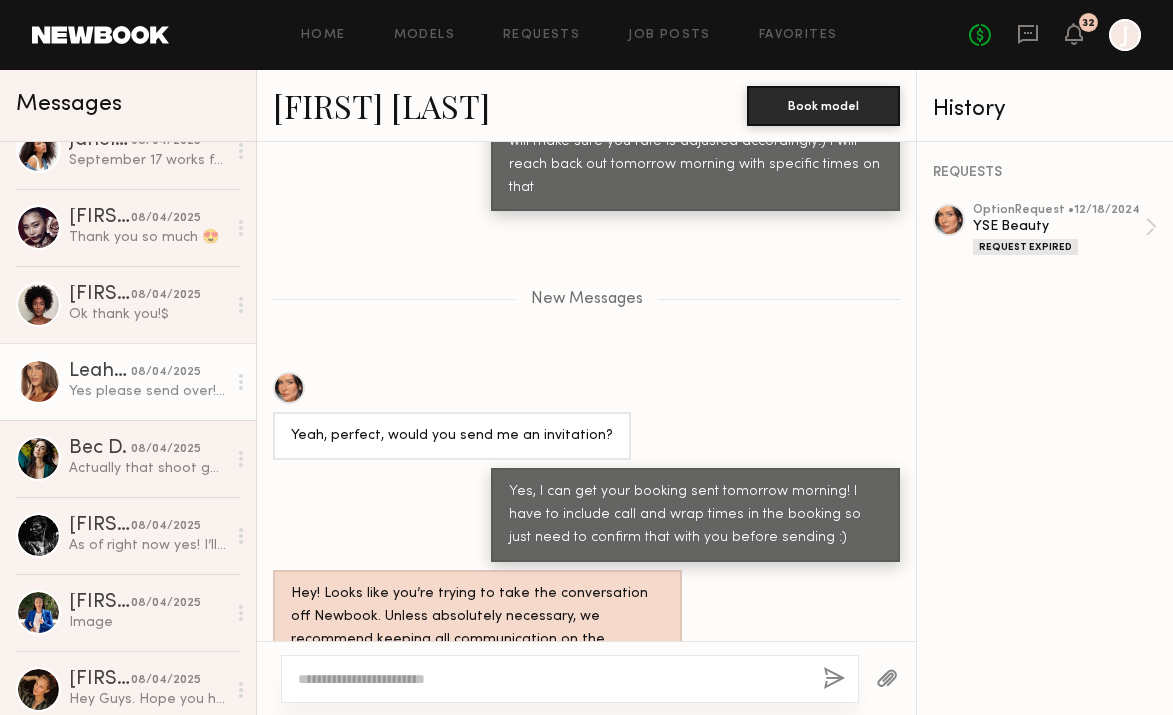 click on "[FIRST] [LAST] [DATE] Yes please send over! [EMAIL]" 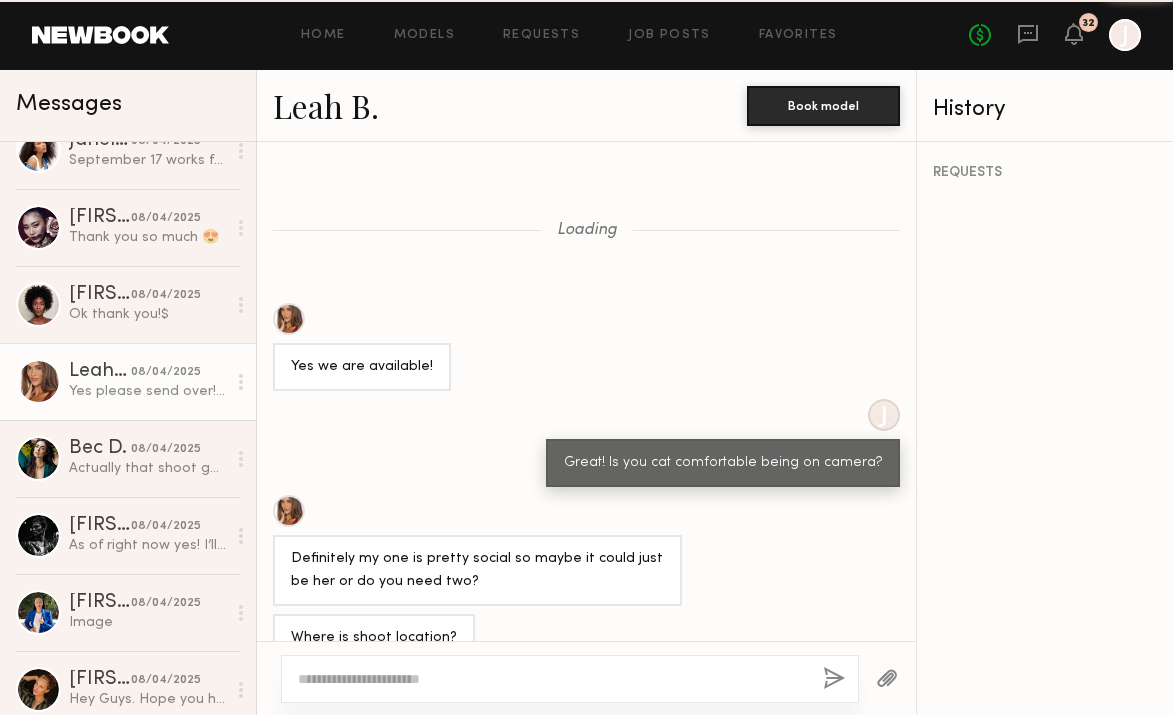 scroll, scrollTop: 833, scrollLeft: 0, axis: vertical 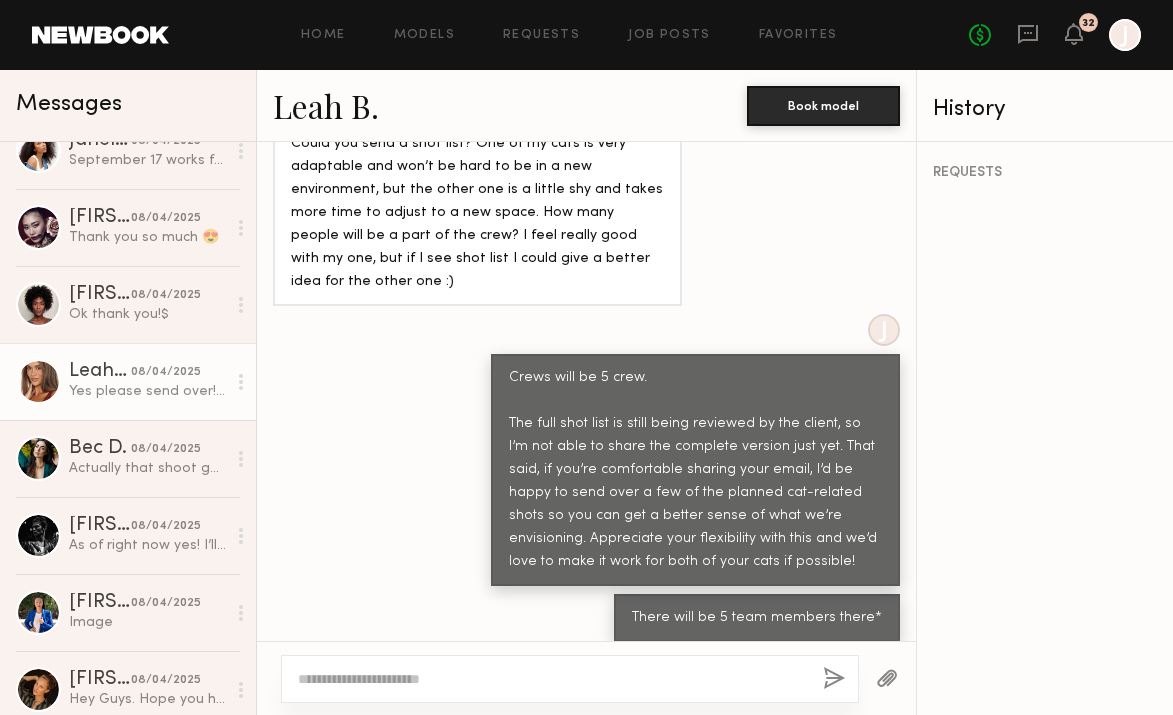 click 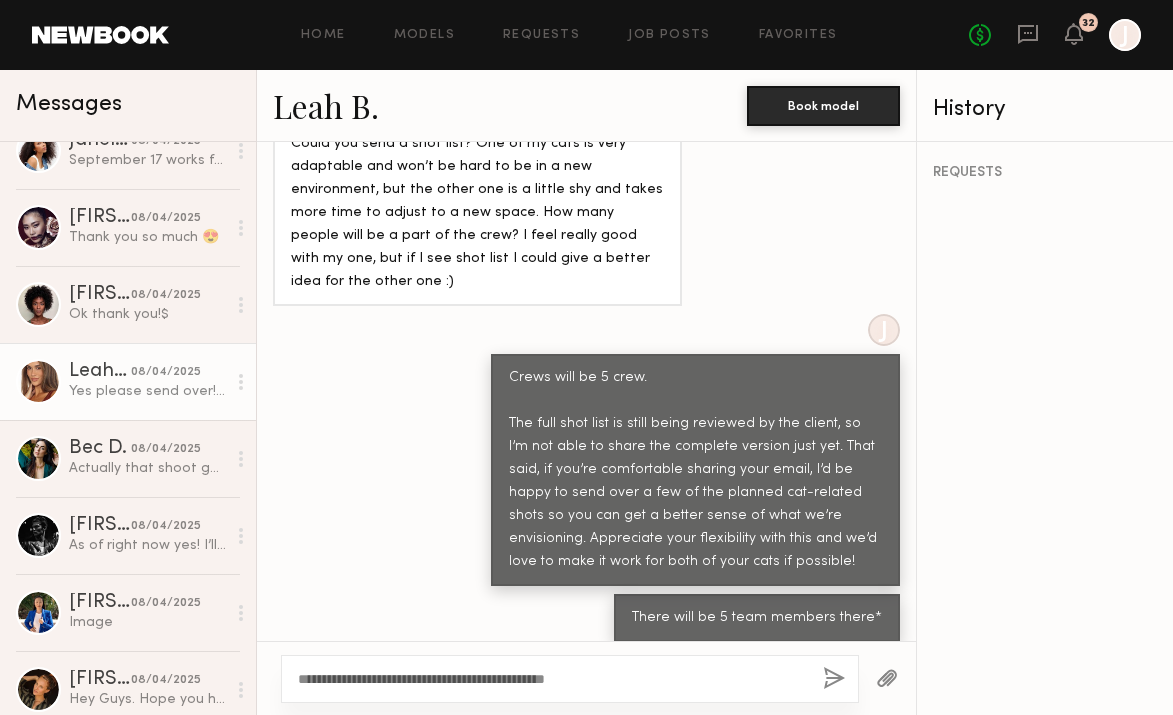 click on "**********" 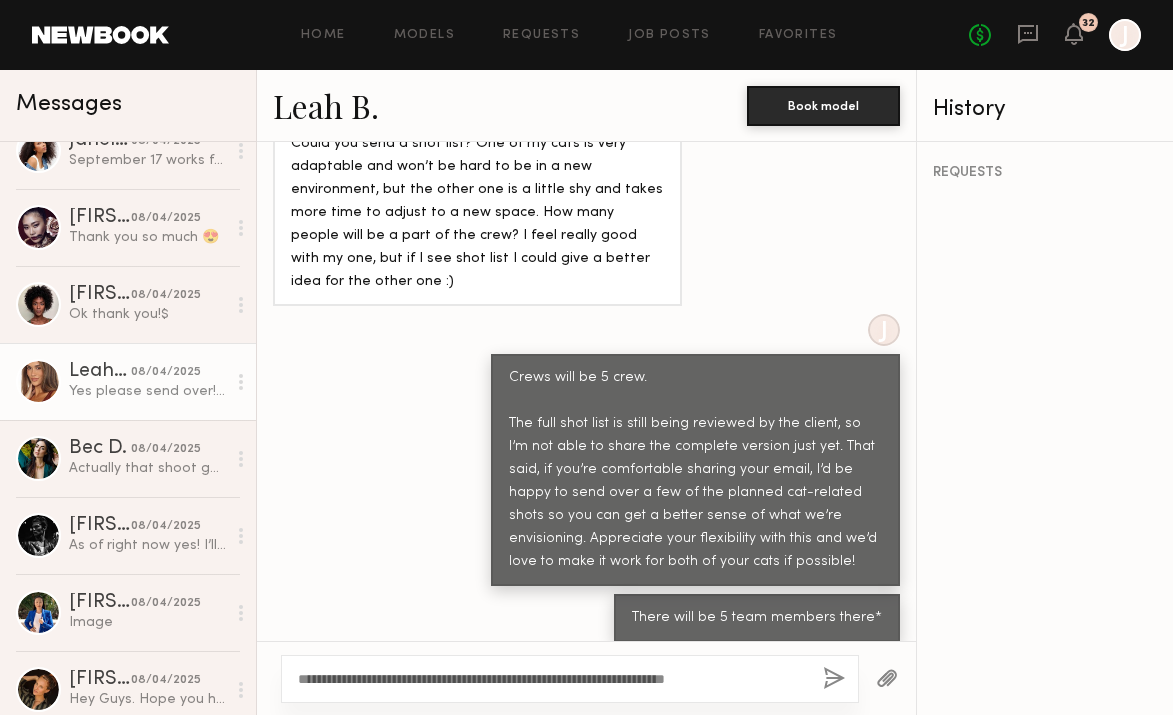 click on "**********" 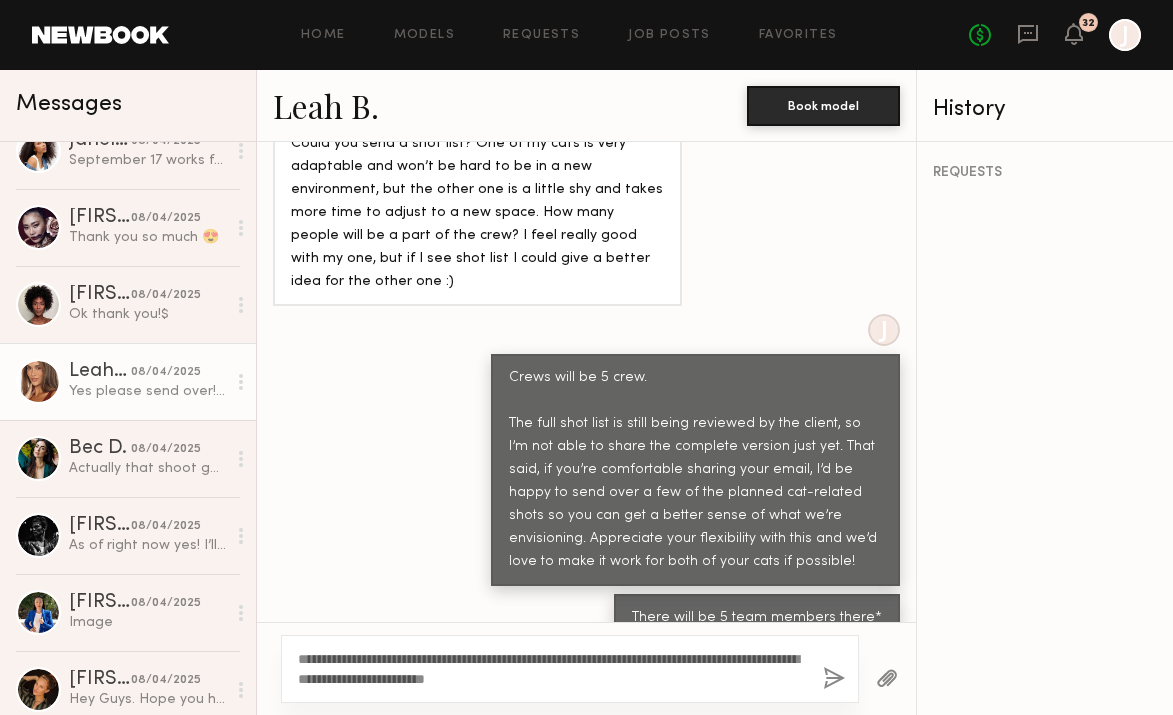 drag, startPoint x: 659, startPoint y: 677, endPoint x: 258, endPoint y: 646, distance: 402.19647 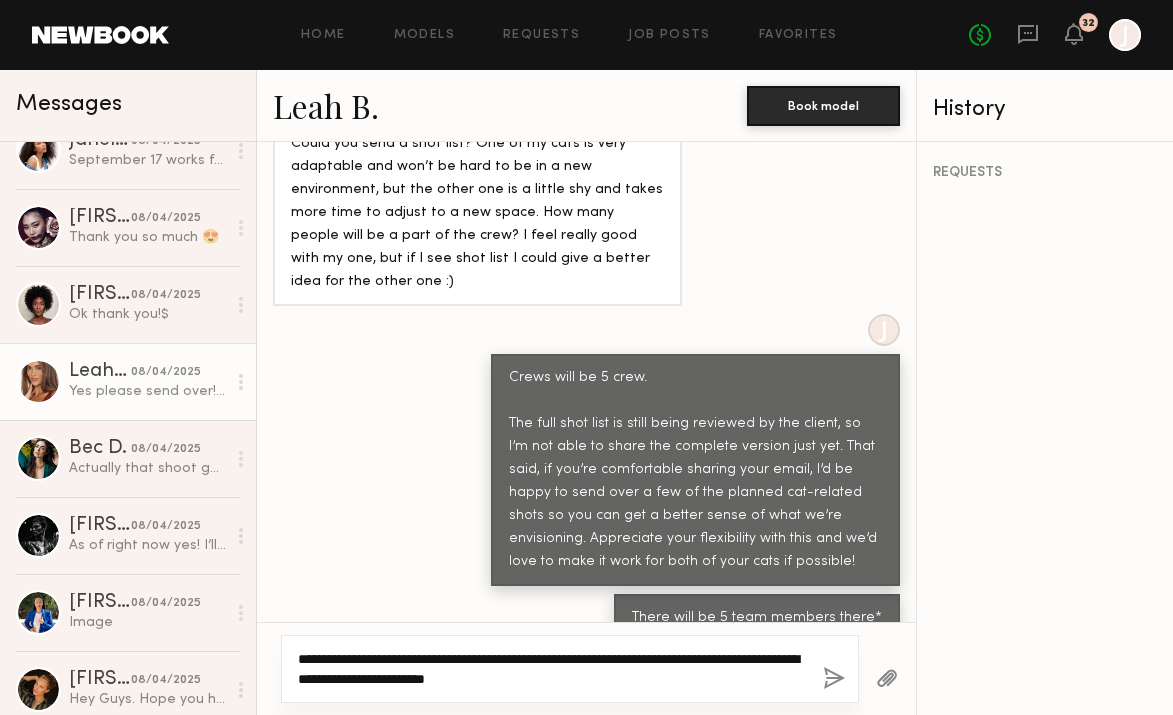 paste on "**********" 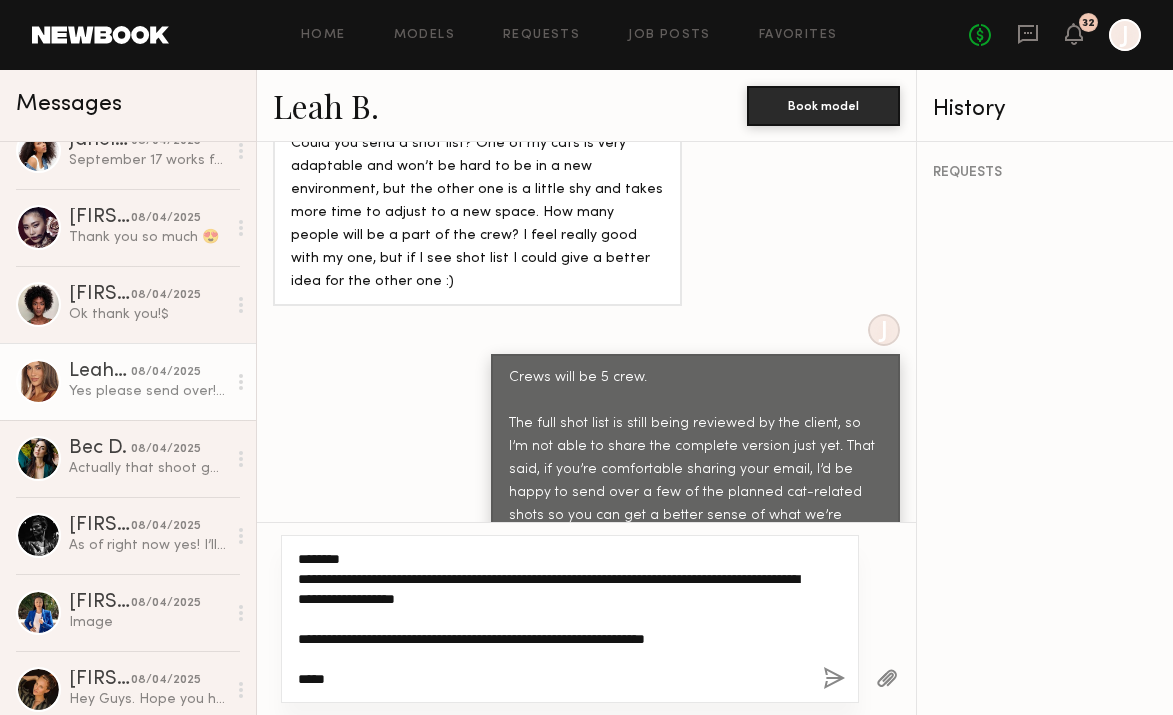 click on "**********" 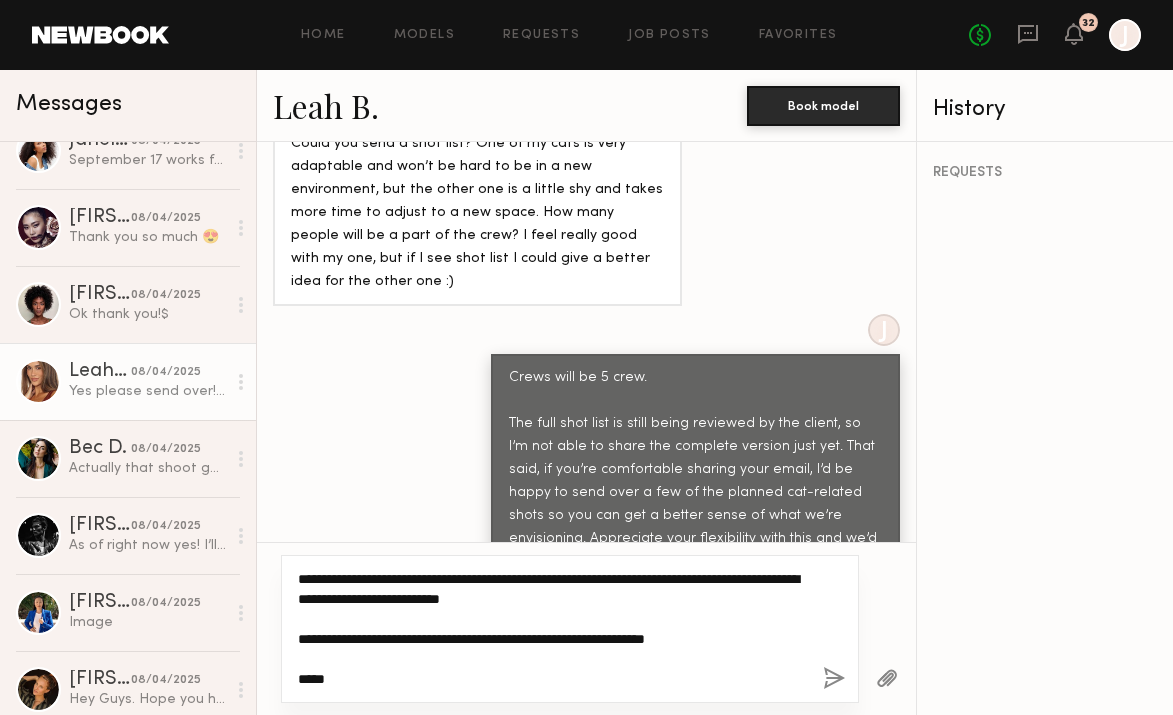 click on "**********" 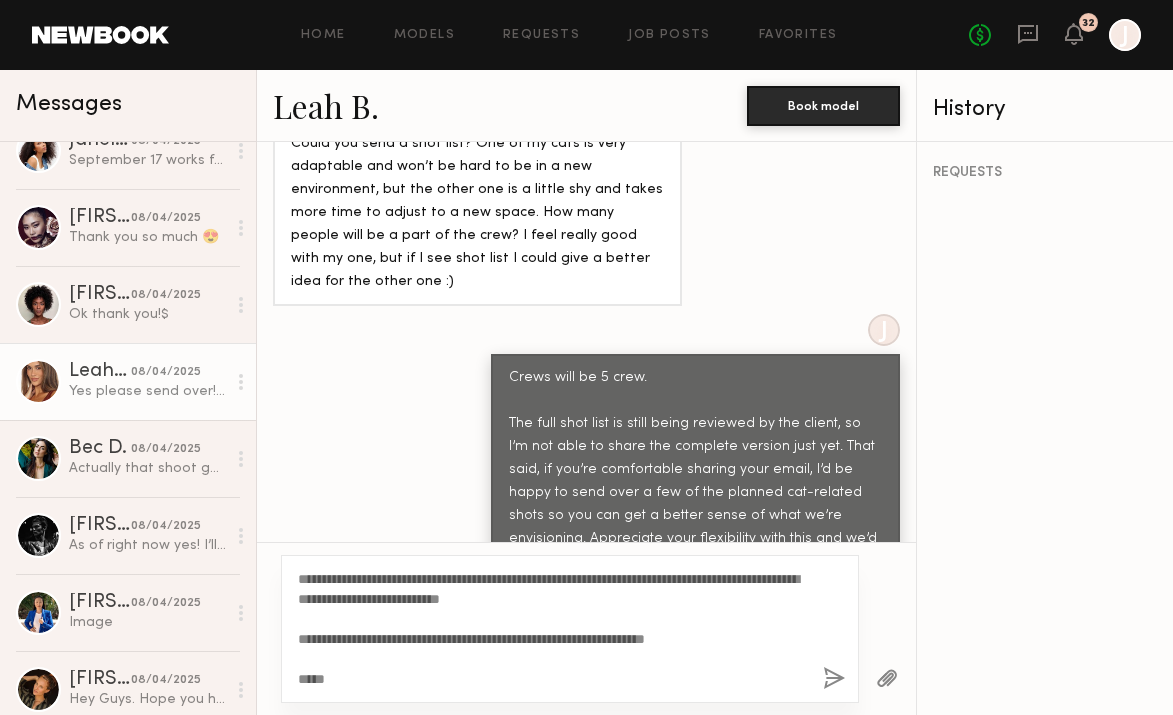 click on "**********" 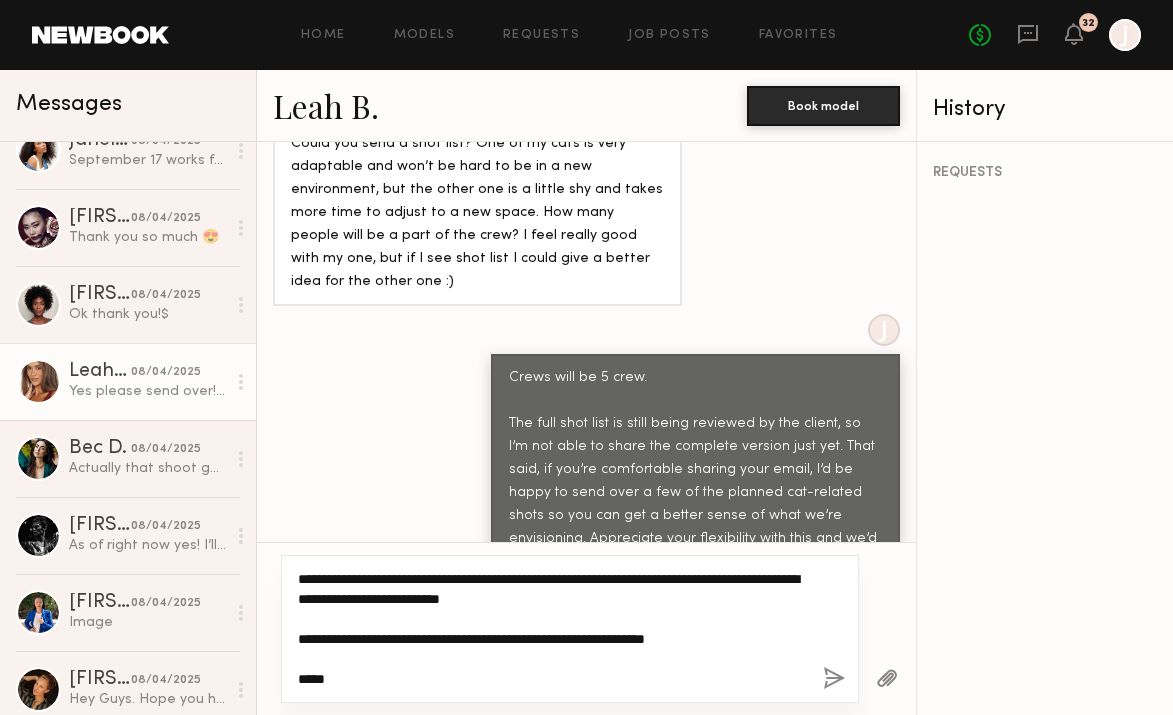 click on "**********" 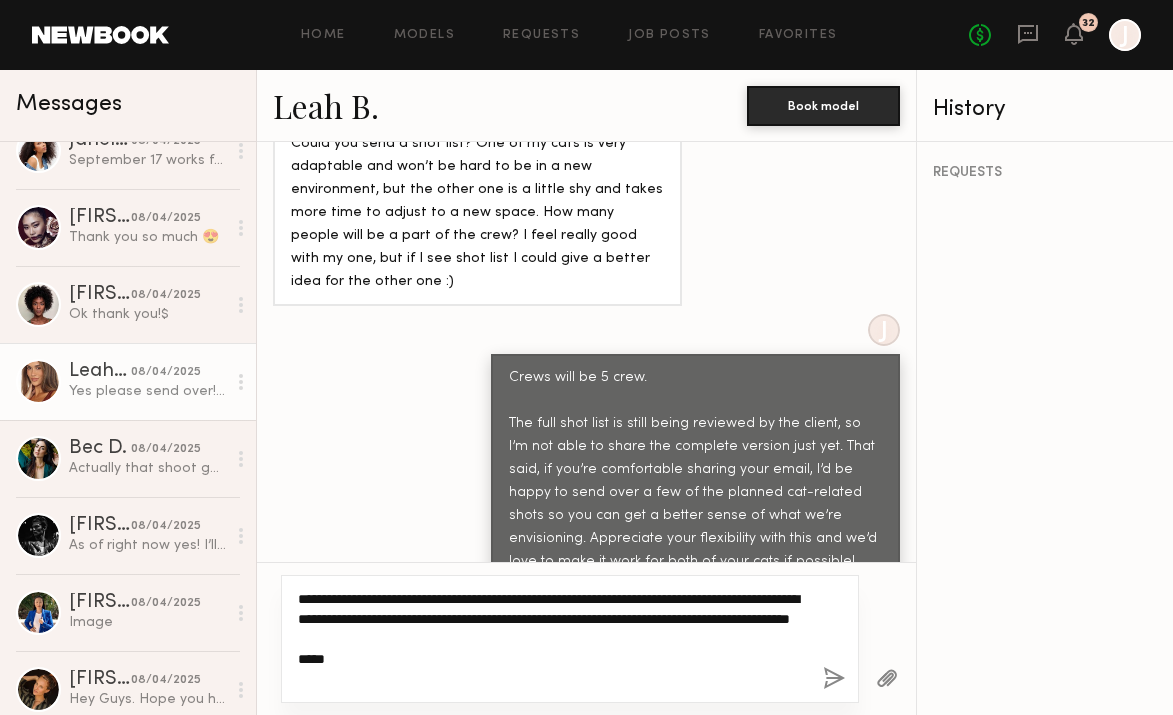 drag, startPoint x: 356, startPoint y: 670, endPoint x: 307, endPoint y: 669, distance: 49.010204 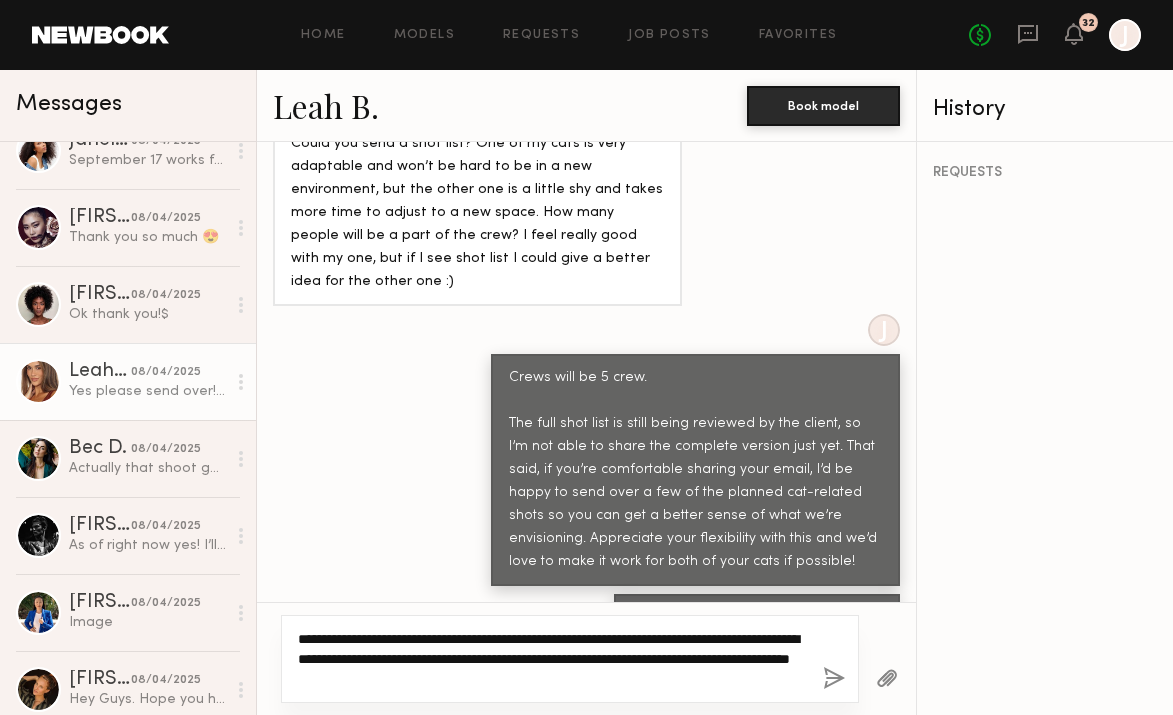 drag, startPoint x: 549, startPoint y: 679, endPoint x: 284, endPoint y: 639, distance: 268.00186 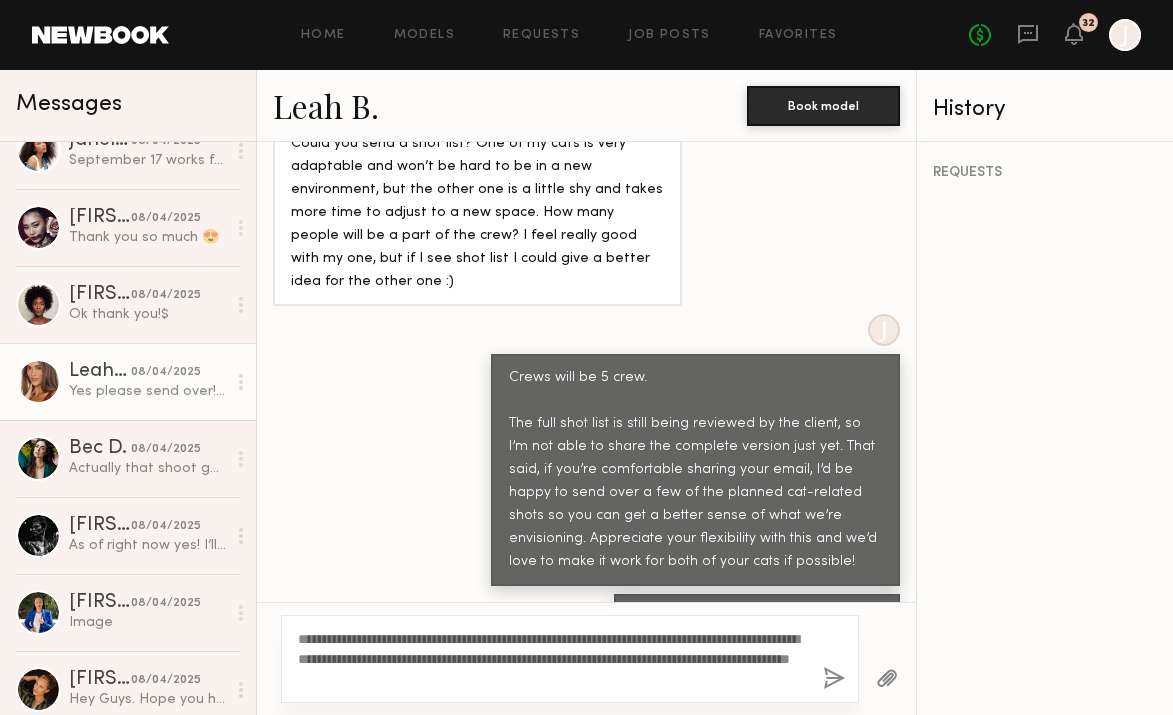 click 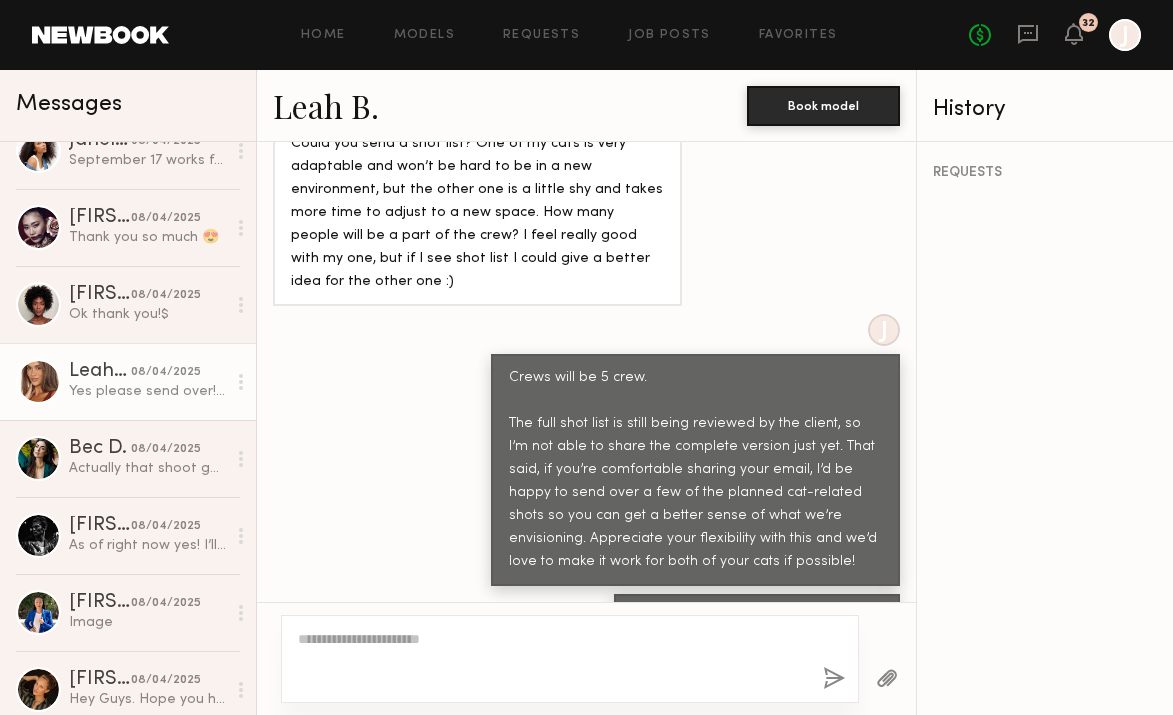 scroll, scrollTop: 1300, scrollLeft: 0, axis: vertical 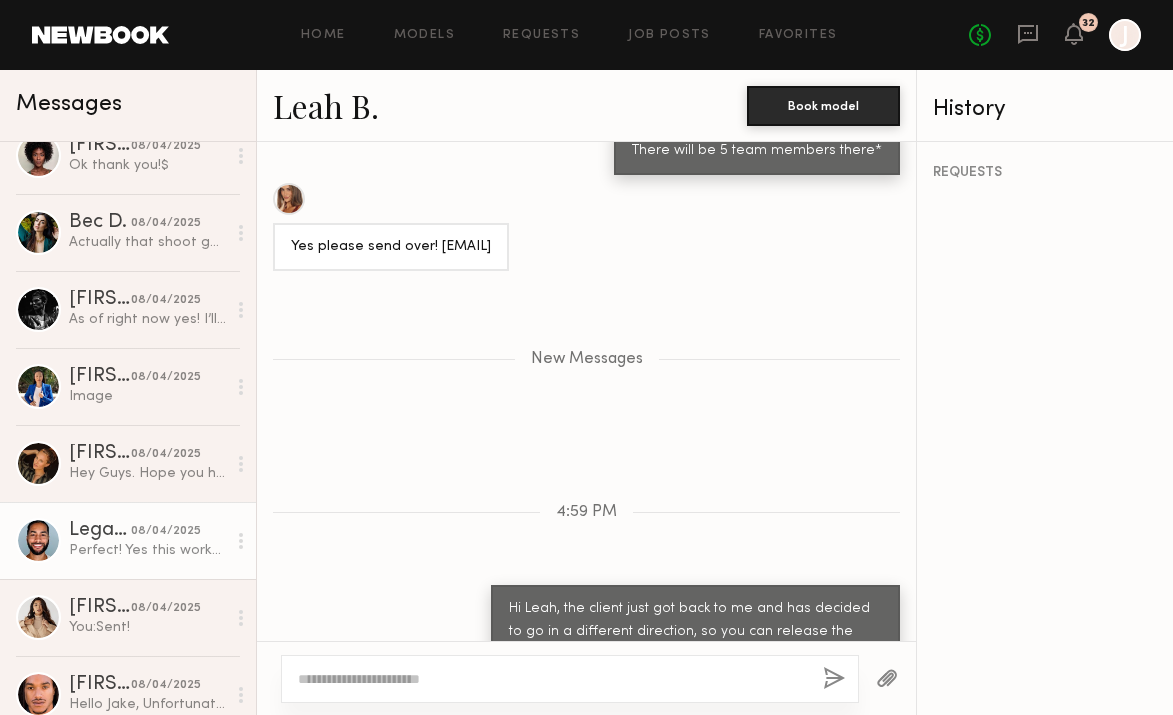 click on "08/04/2025" 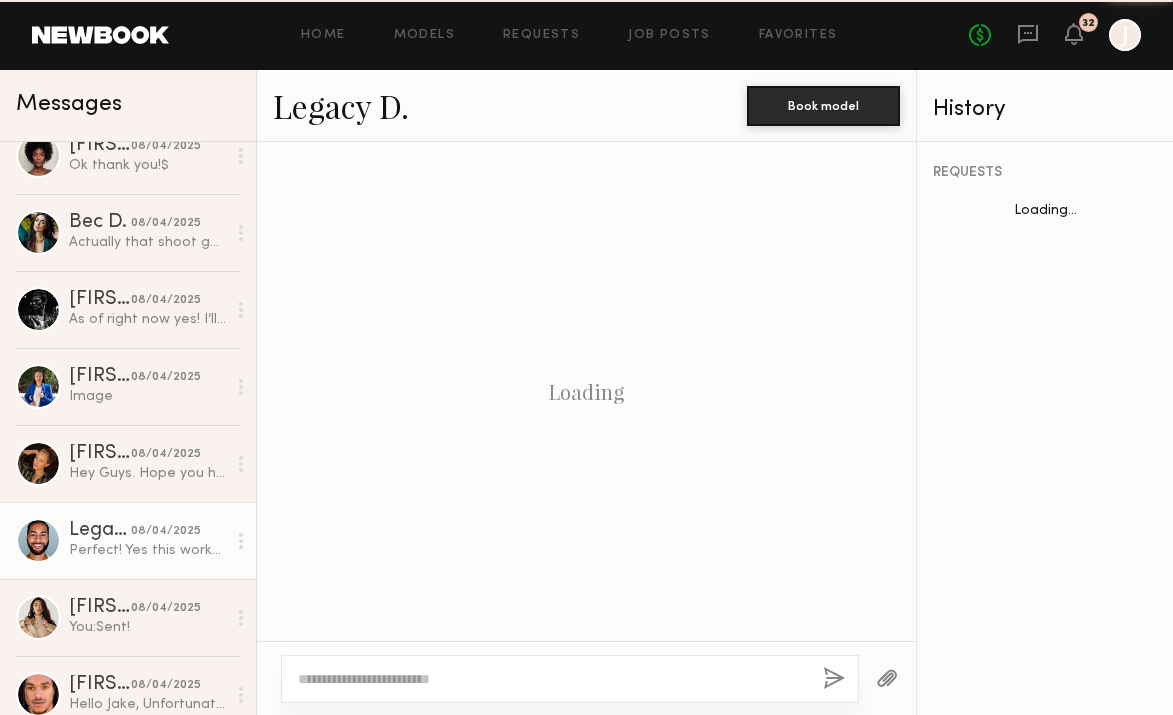 scroll, scrollTop: 1706, scrollLeft: 0, axis: vertical 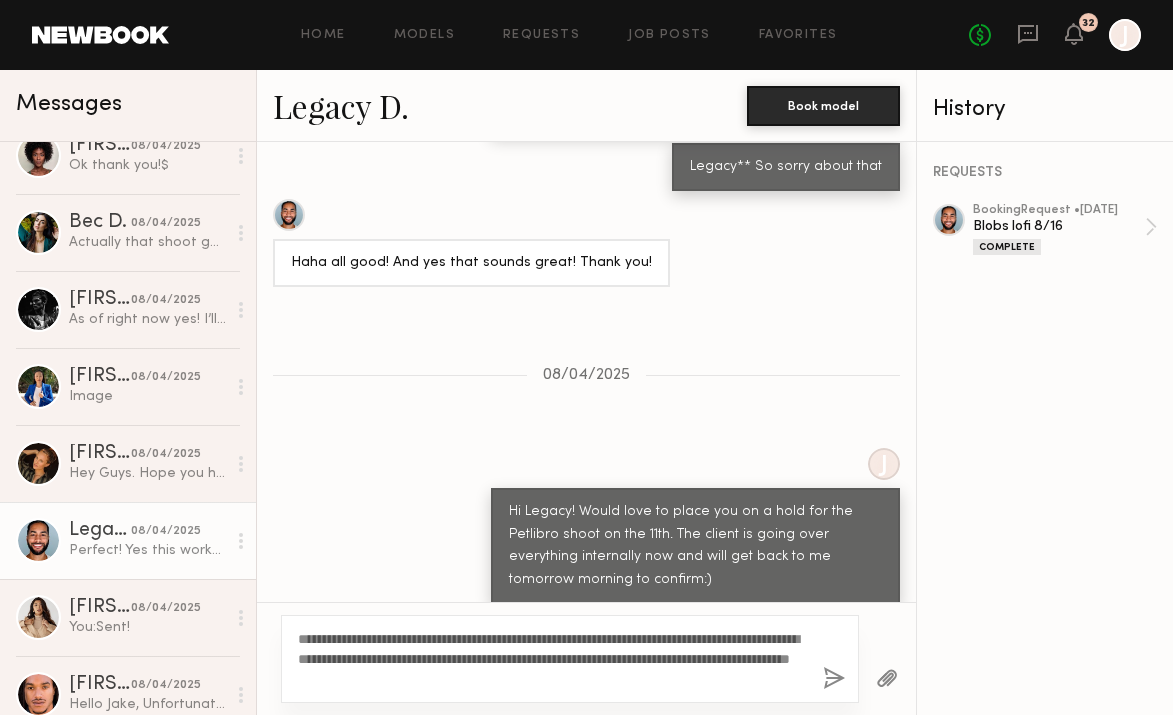 drag, startPoint x: 343, startPoint y: 638, endPoint x: 320, endPoint y: 639, distance: 23.021729 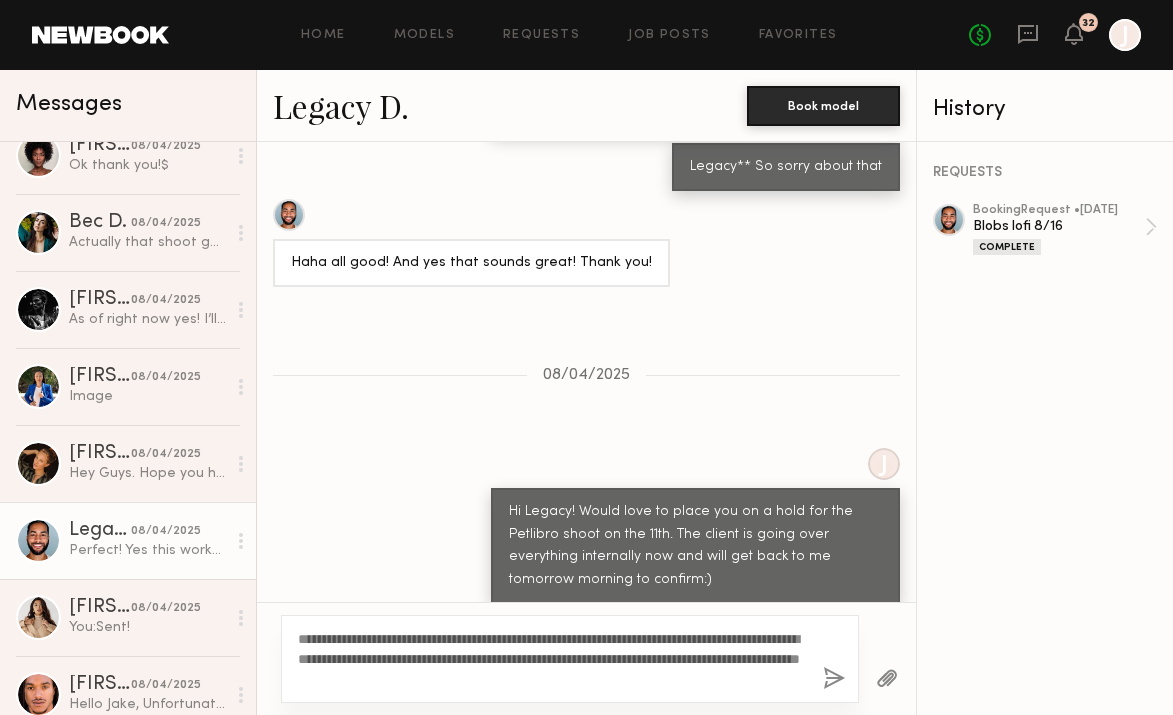type on "**********" 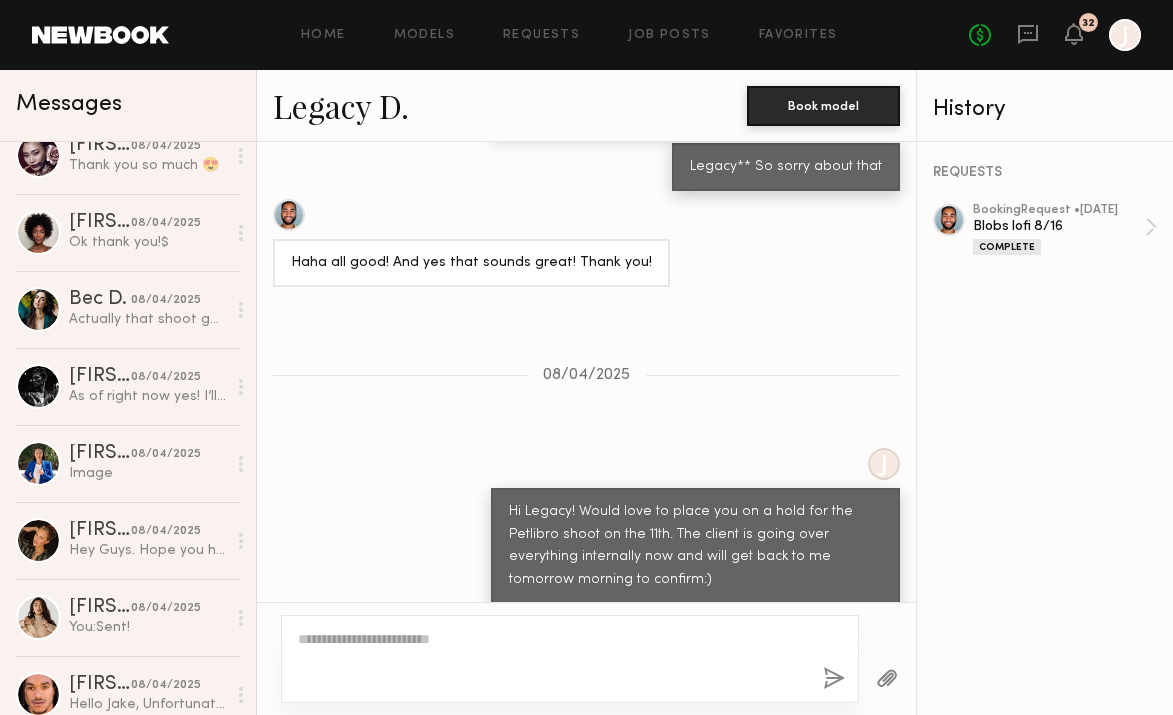 scroll, scrollTop: 2173, scrollLeft: 0, axis: vertical 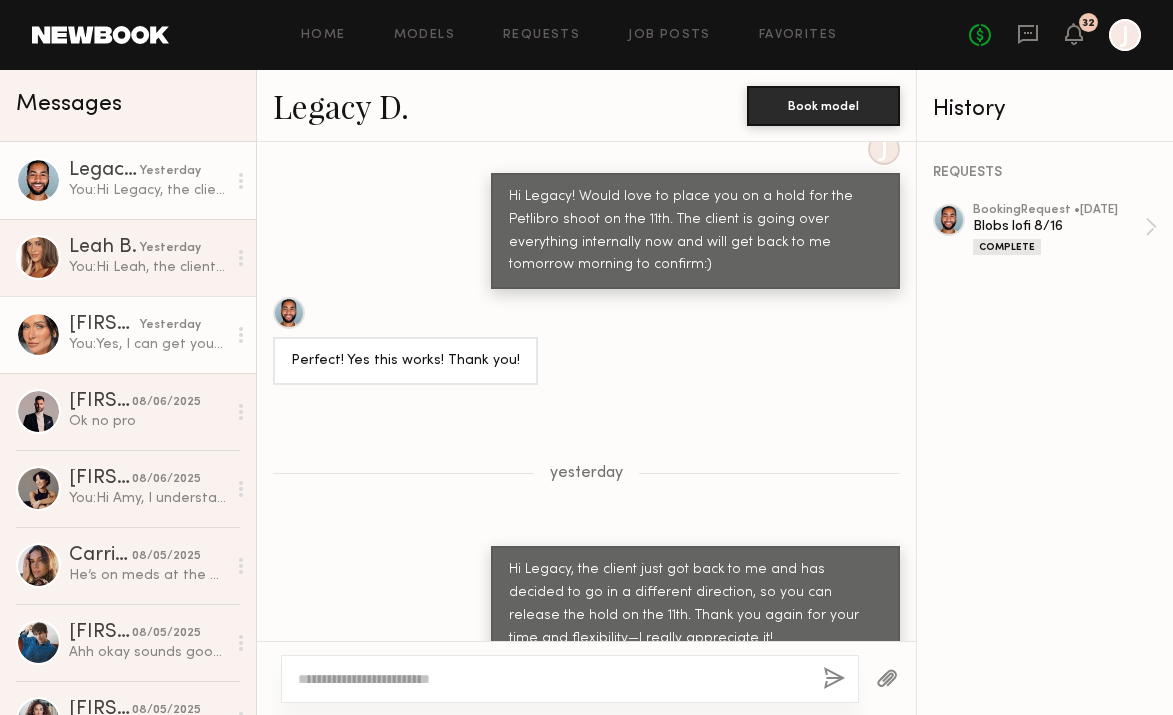 click on "[FIRST] [LAST]" 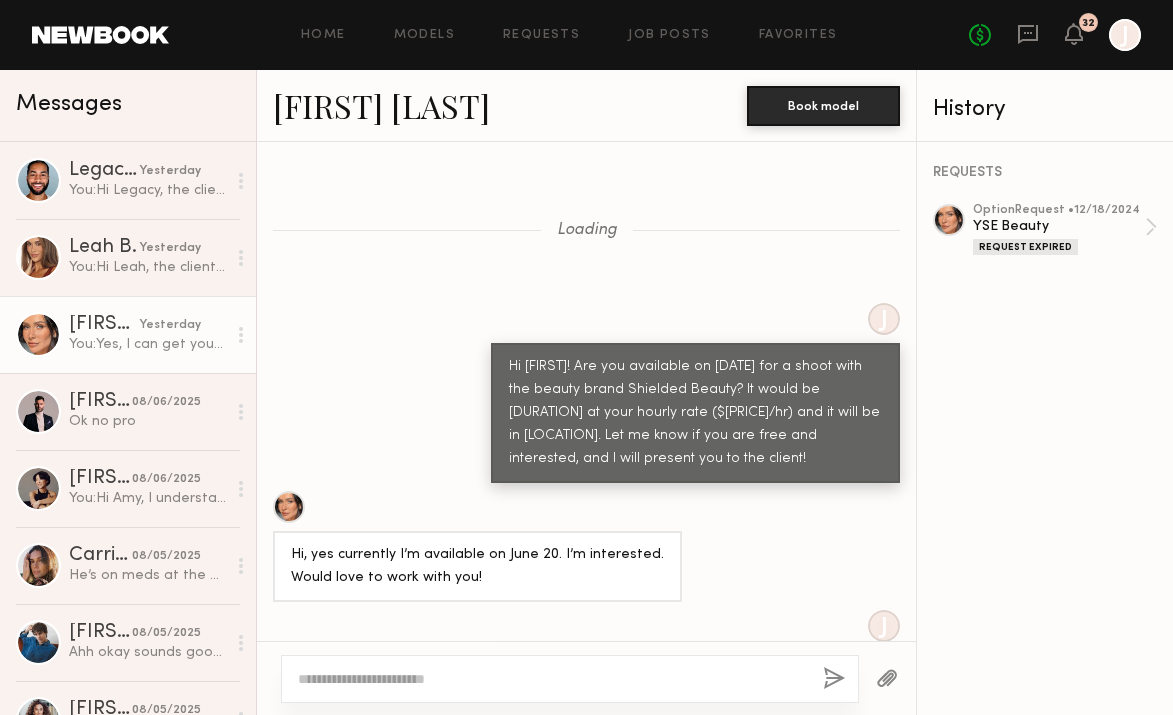 scroll, scrollTop: 1929, scrollLeft: 0, axis: vertical 